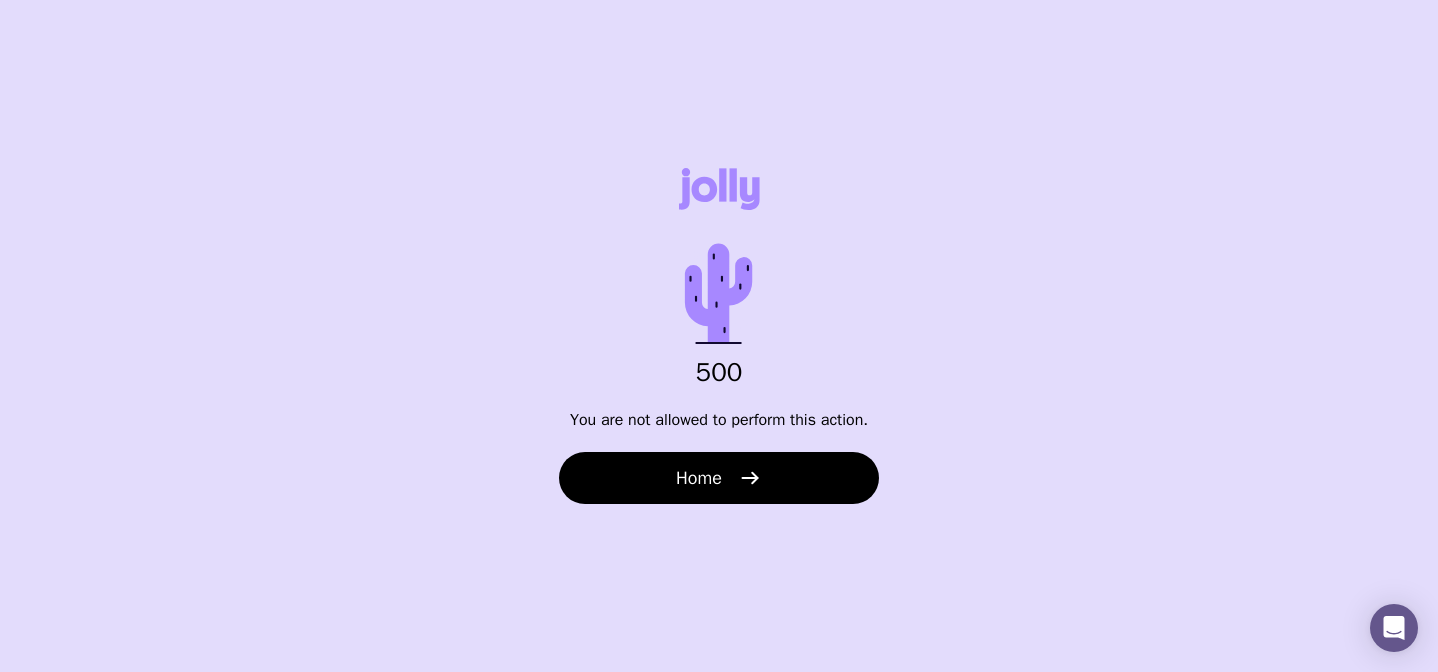 scroll, scrollTop: 0, scrollLeft: 0, axis: both 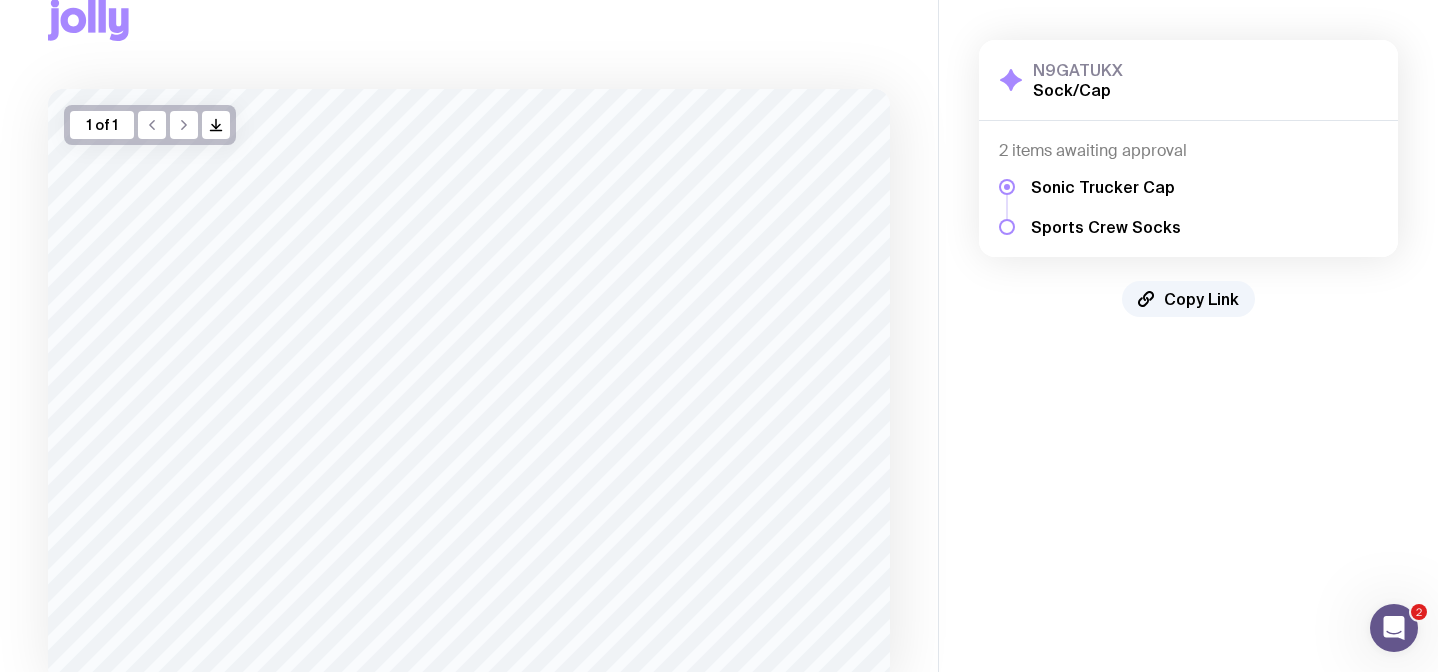 click on "1 of 1" at bounding box center (102, 125) 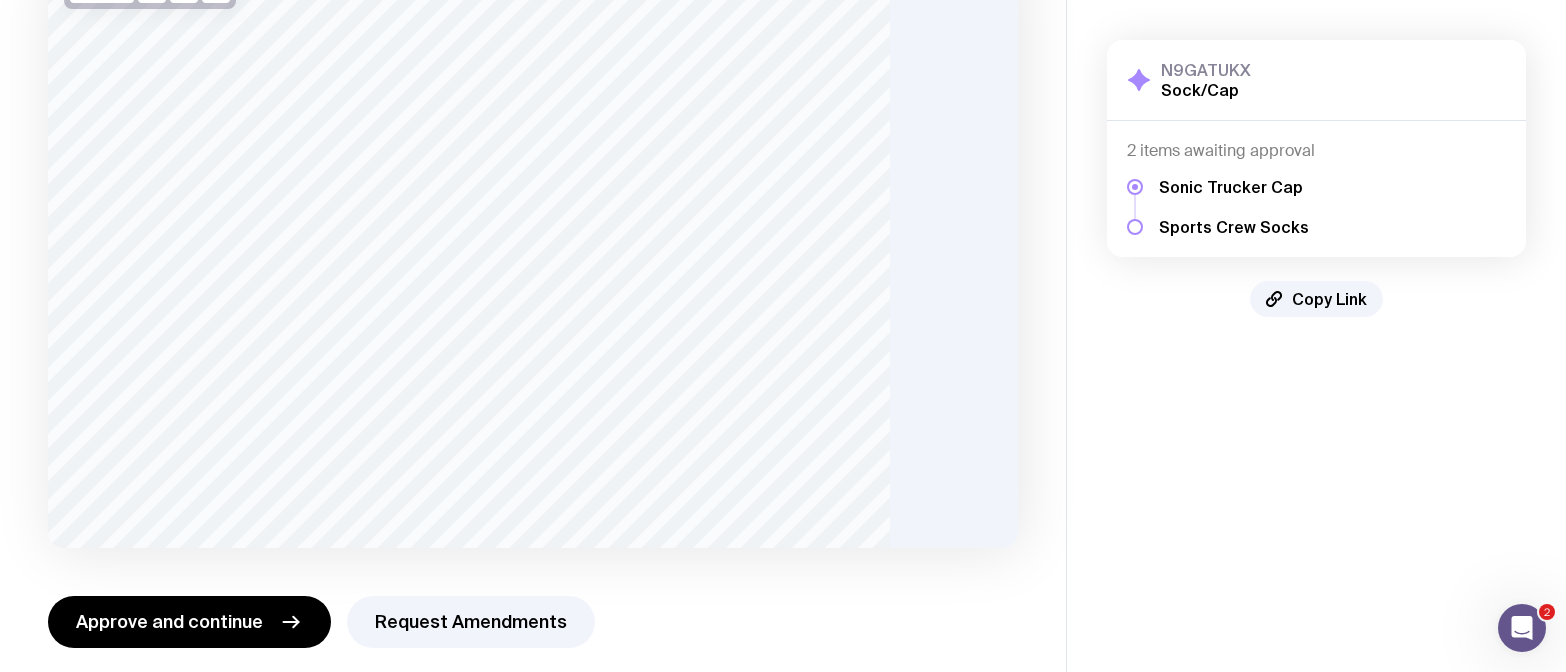 scroll, scrollTop: 201, scrollLeft: 0, axis: vertical 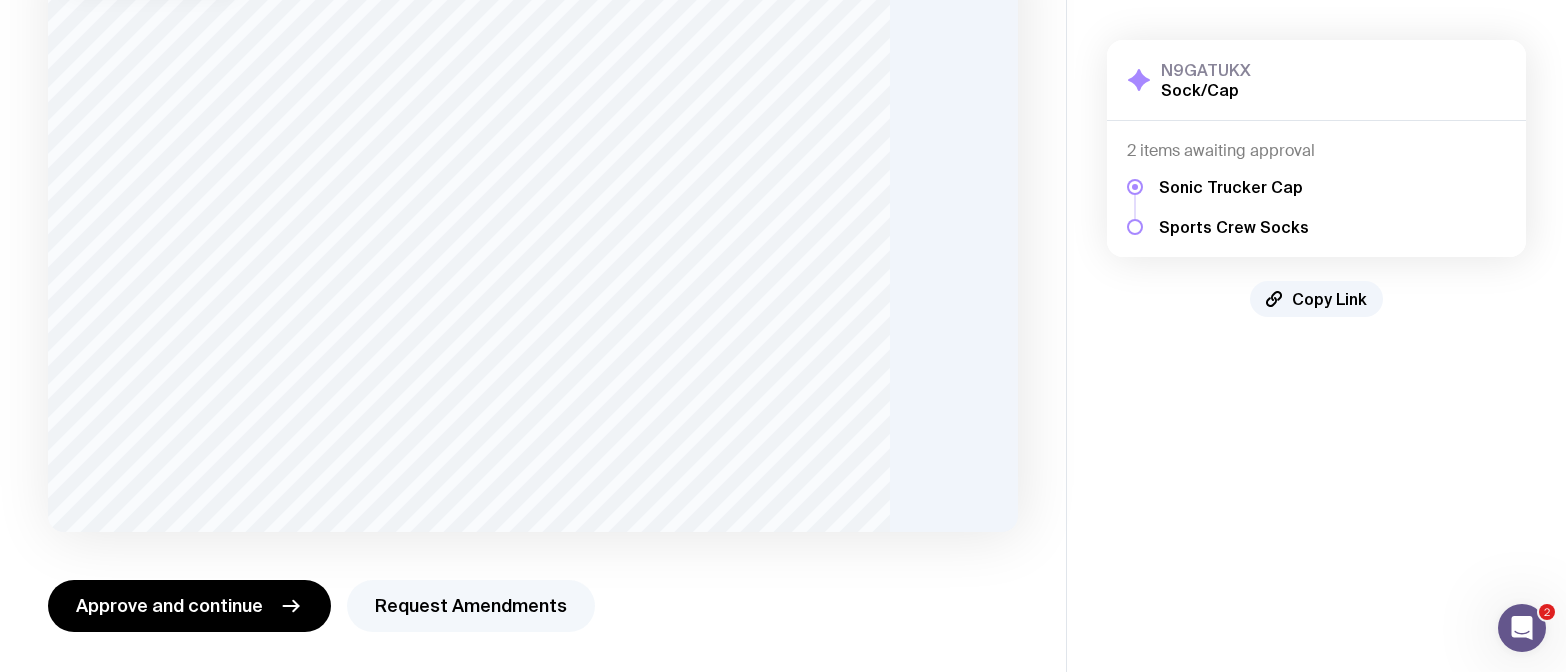 click on "Request Amendments" at bounding box center [471, 606] 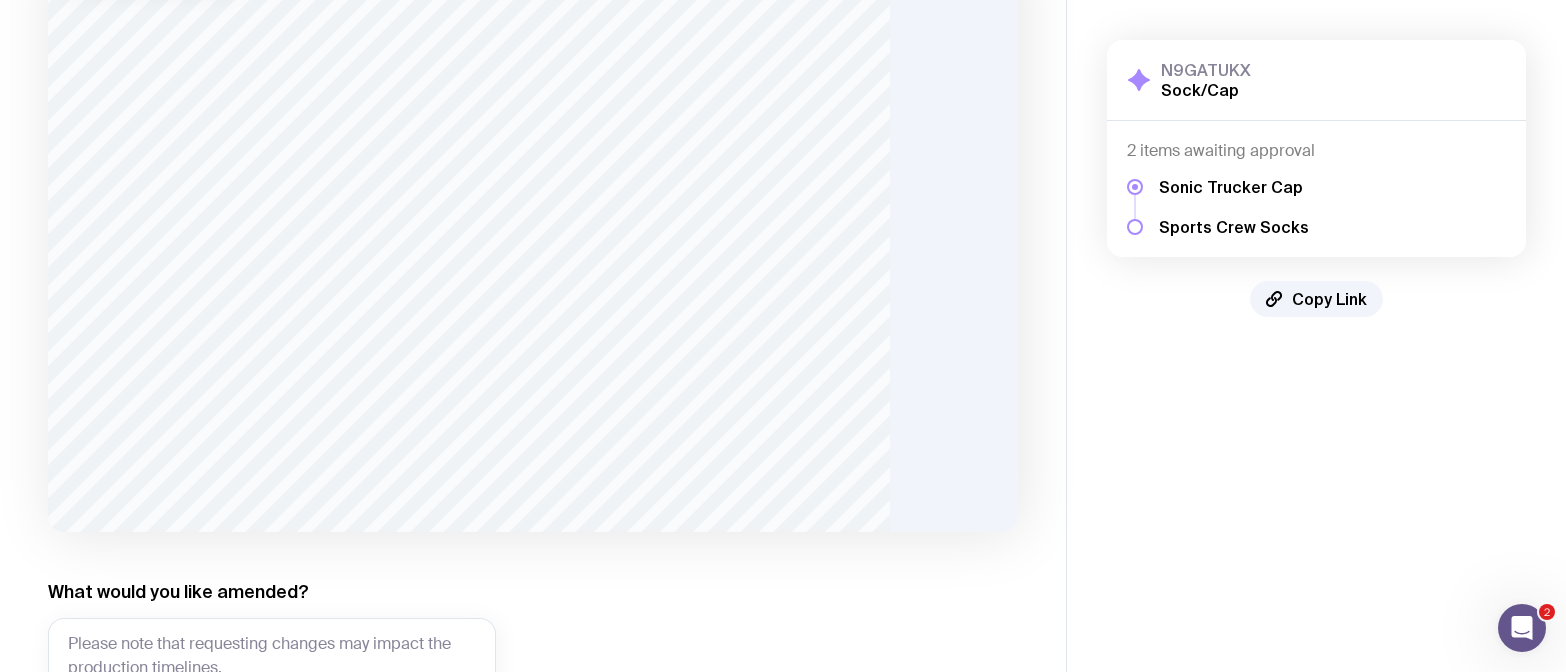 scroll, scrollTop: 265, scrollLeft: 0, axis: vertical 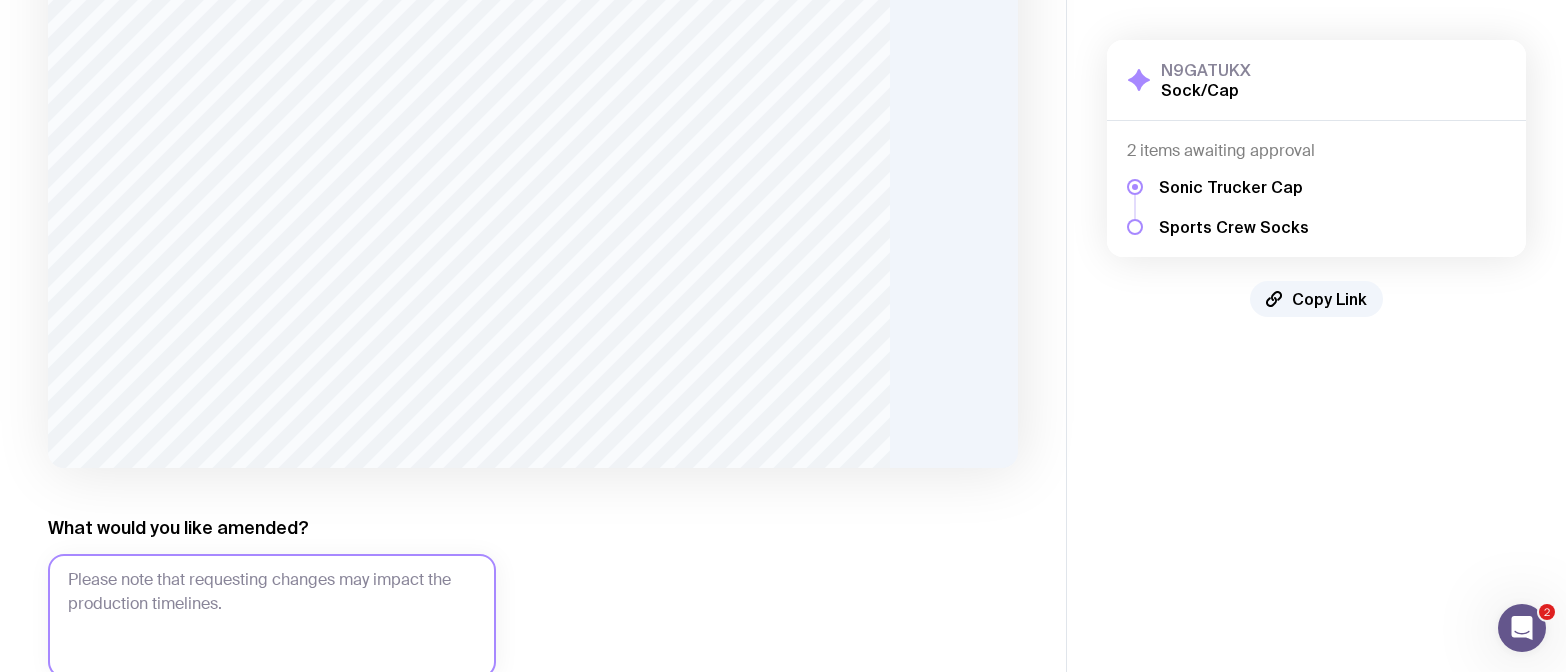 click on "What would you like amended?" 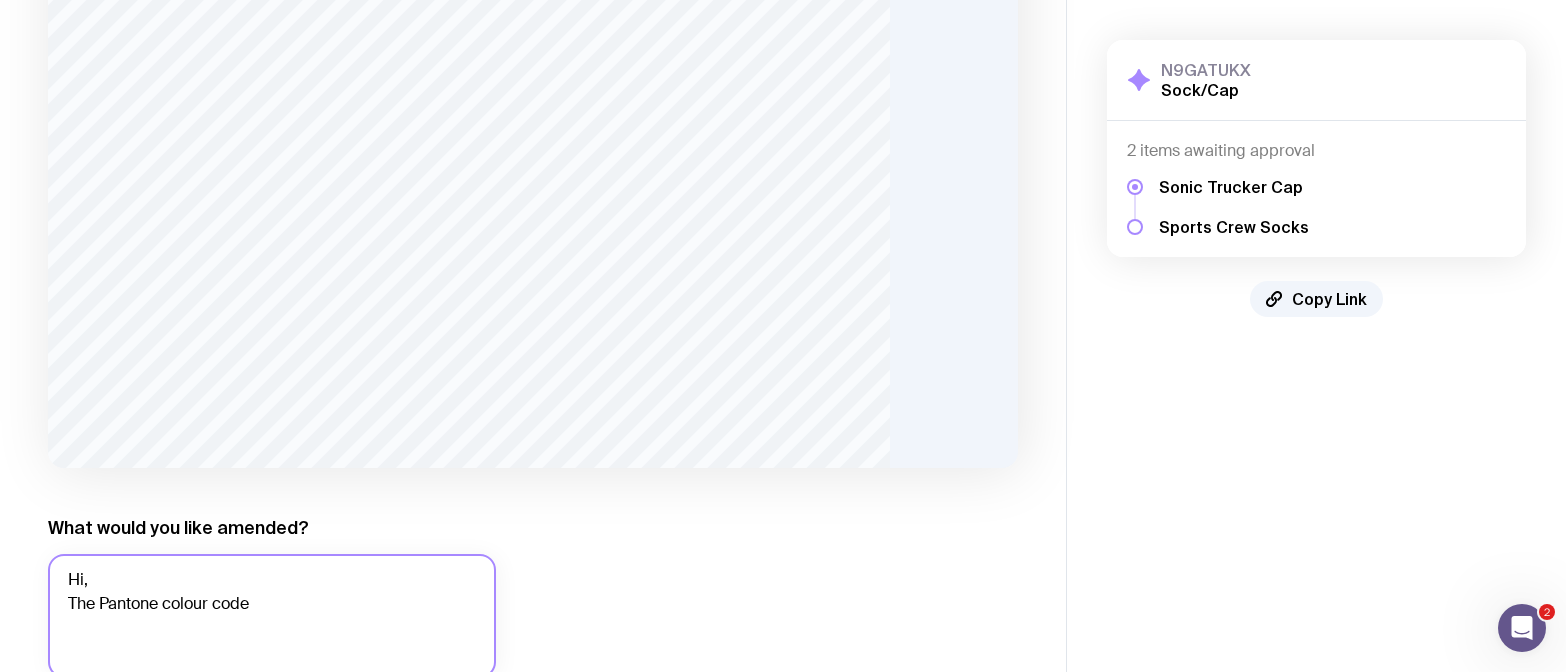 click on "Hi,
The Pantone colour code" 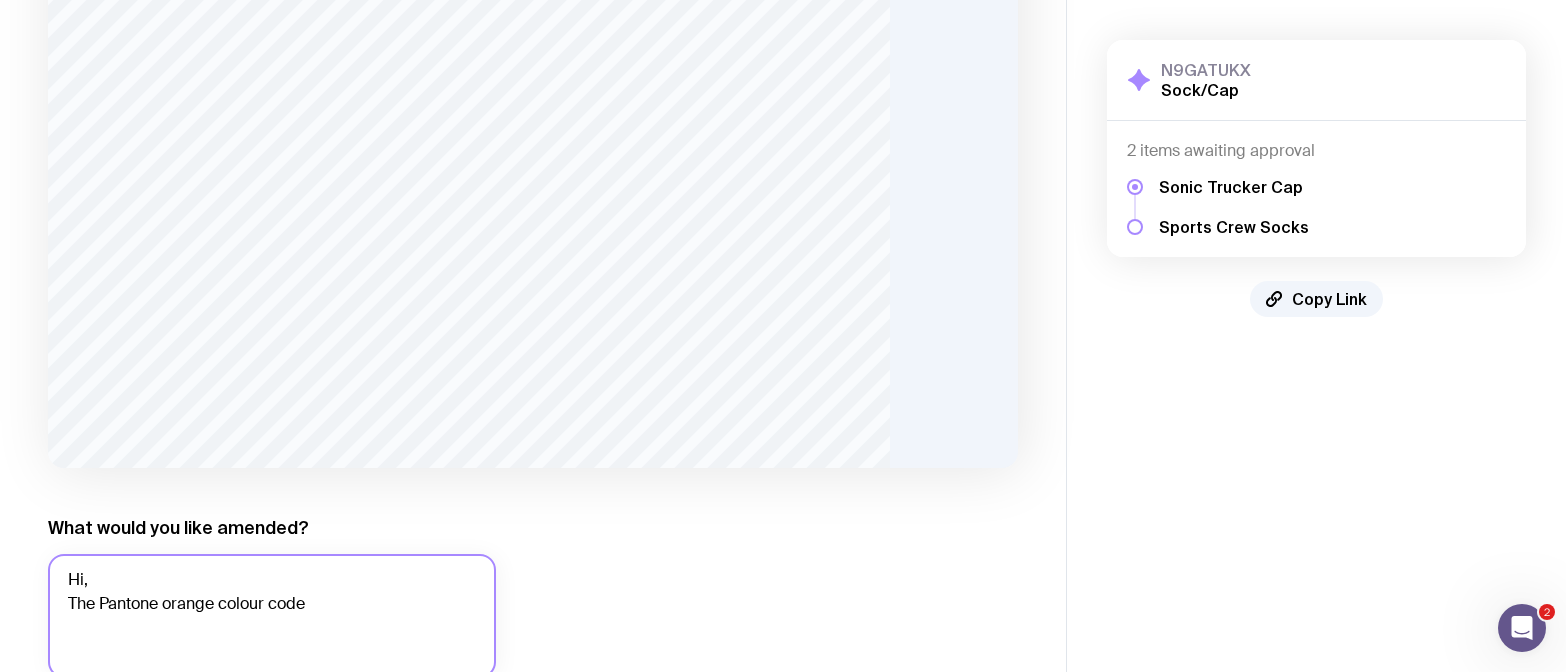 click on "Hi,
The Pantone orange colour code" 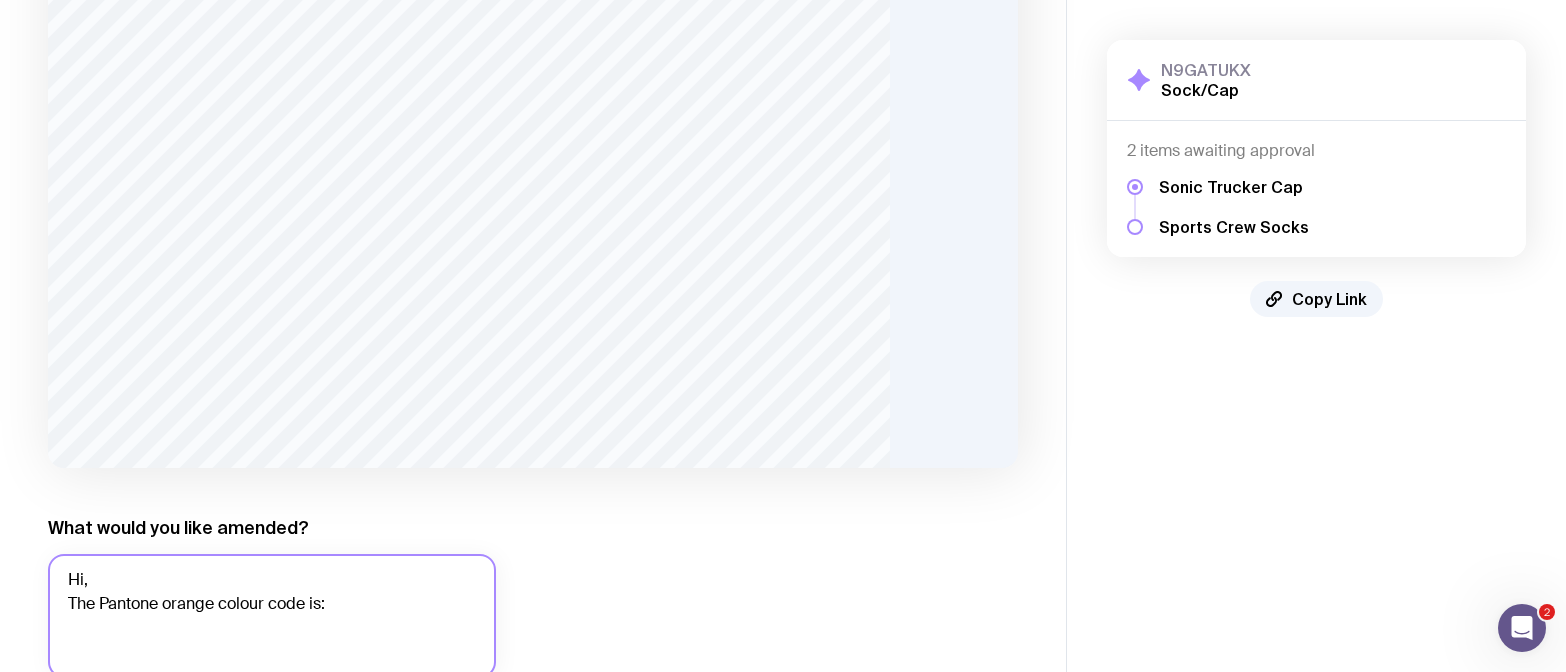 click on "Hi,
The Pantone orange colour code is:" 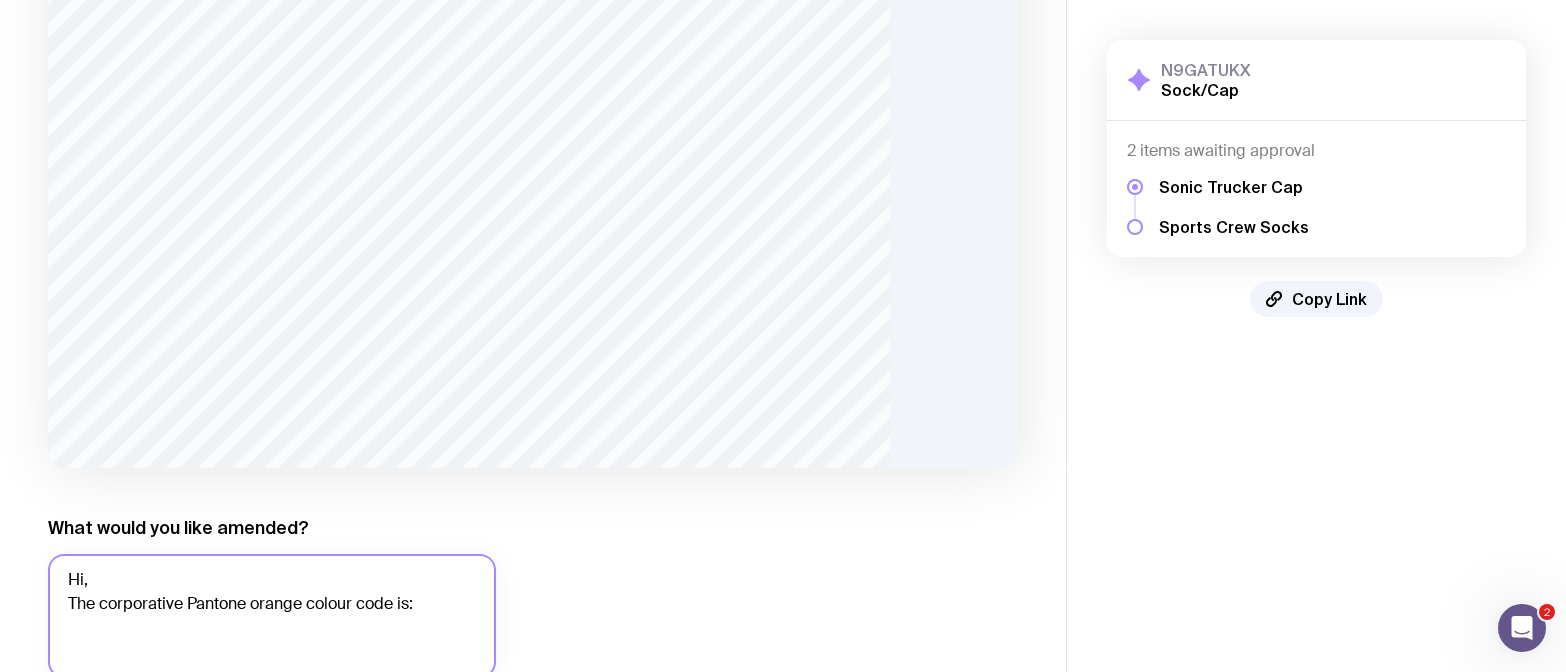click on "Hi,
The corporative Pantone orange colour code is:" 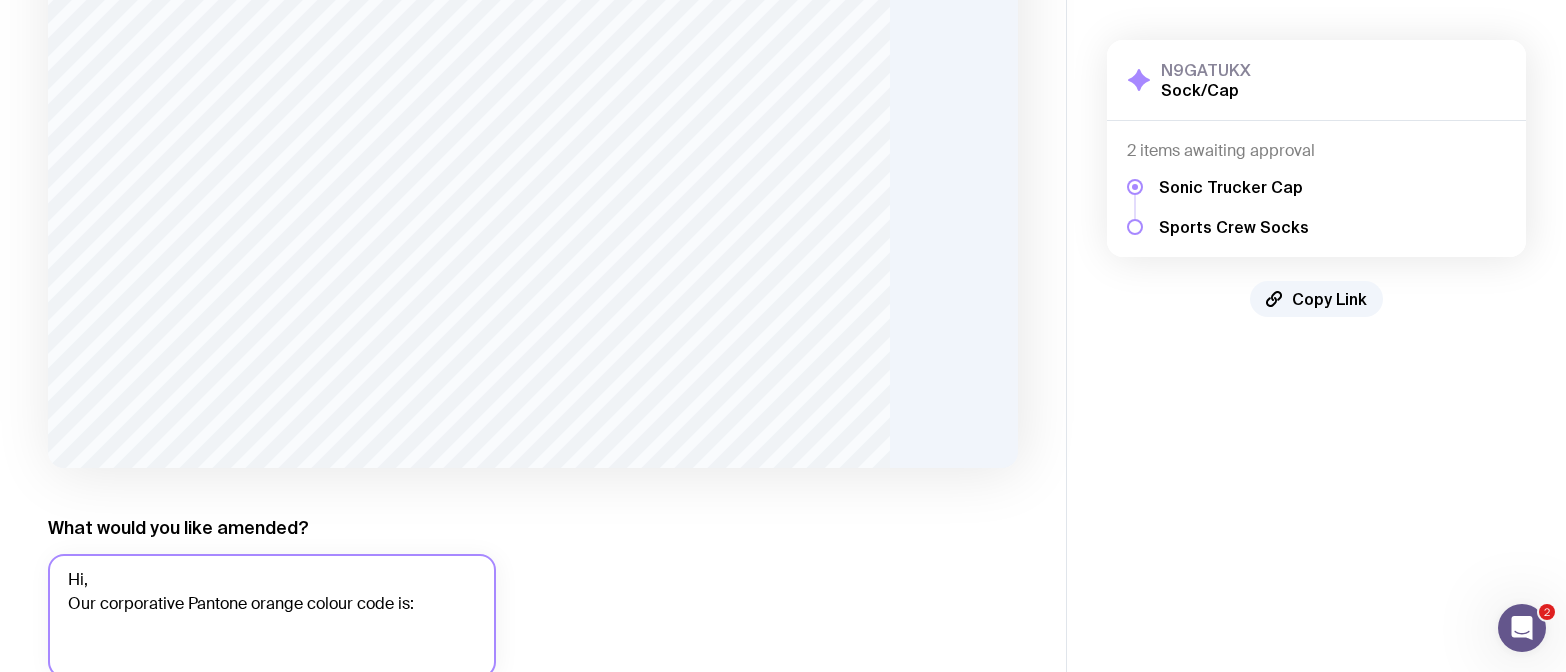 click on "Hi,
Our corporative Pantone orange colour code is:" 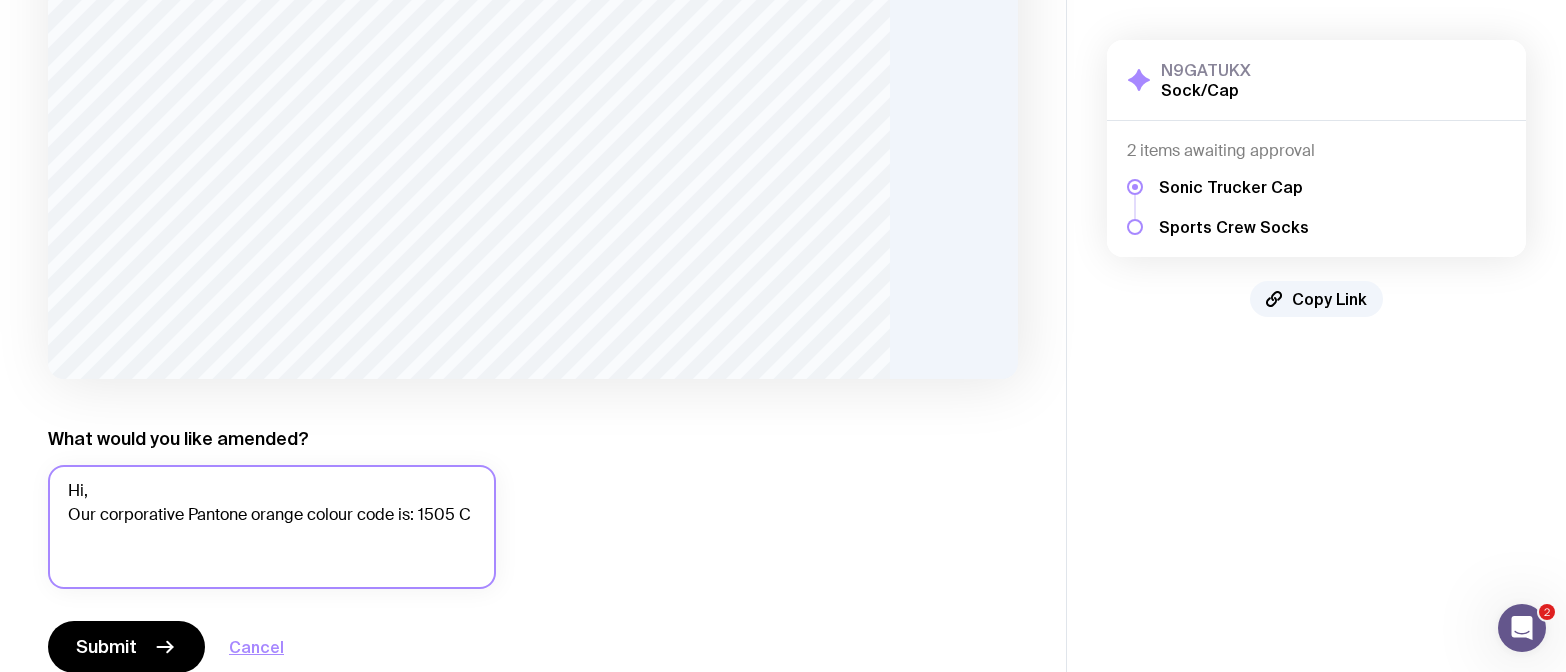 scroll, scrollTop: 379, scrollLeft: 0, axis: vertical 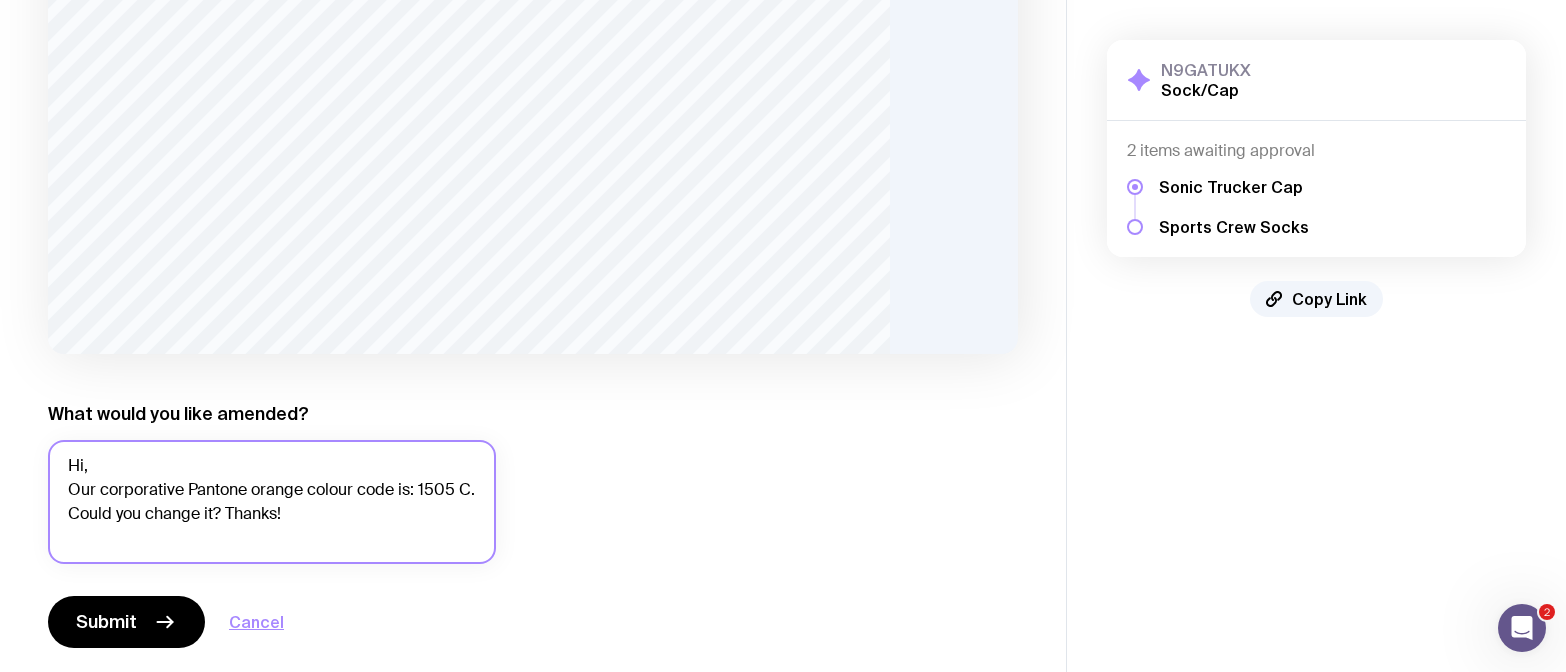 click on "Hi,
Our corporative Pantone orange colour code is: 1505 C. Could you change it? Thanks!" 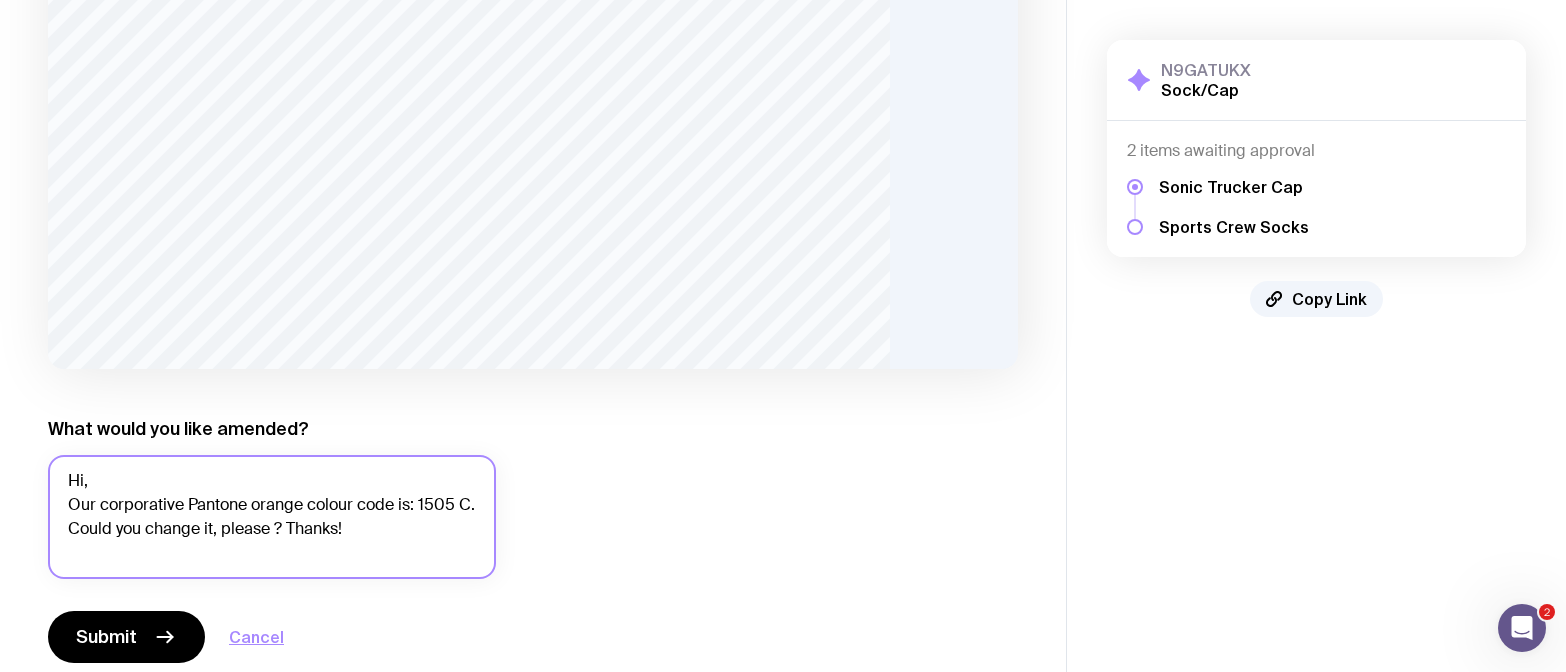 scroll, scrollTop: 395, scrollLeft: 0, axis: vertical 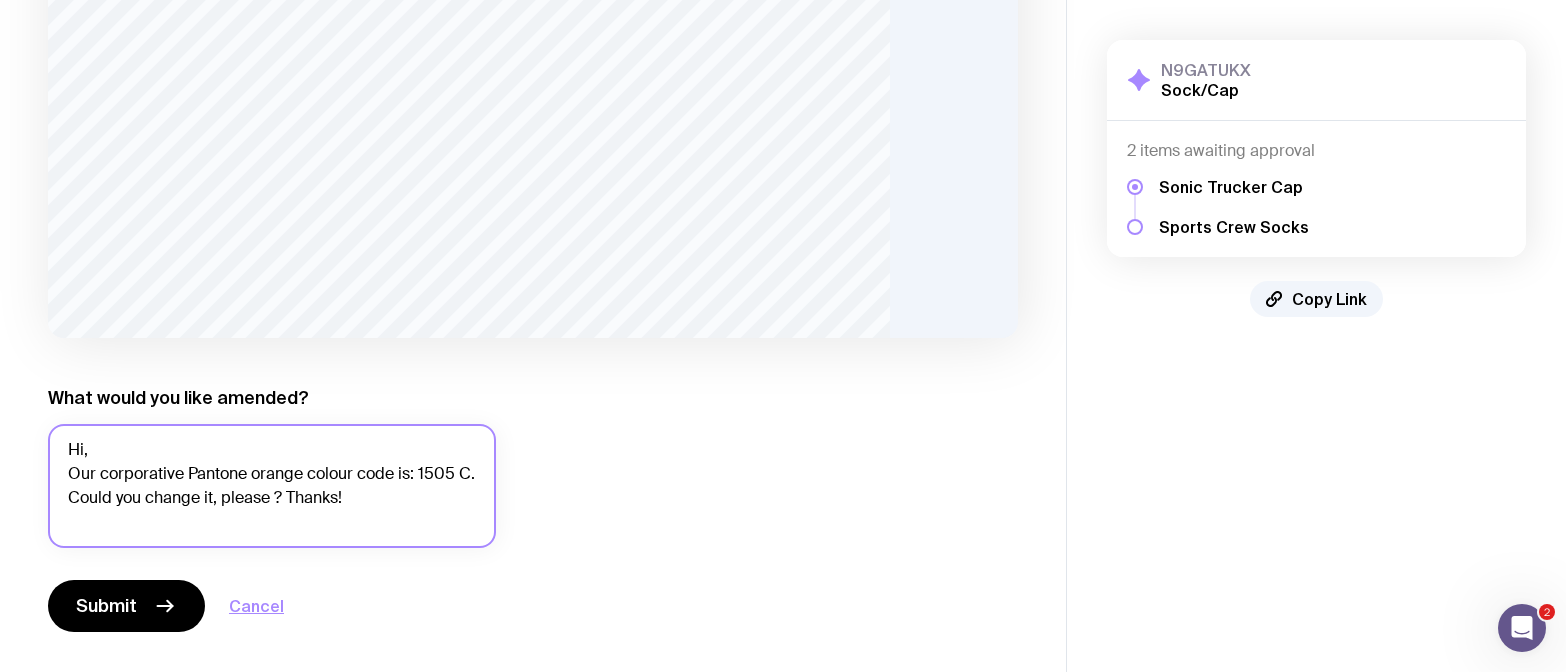 click on "Hi,
Our corporative Pantone orange colour code is: 1505 C. Could you change it, please ? Thanks!" 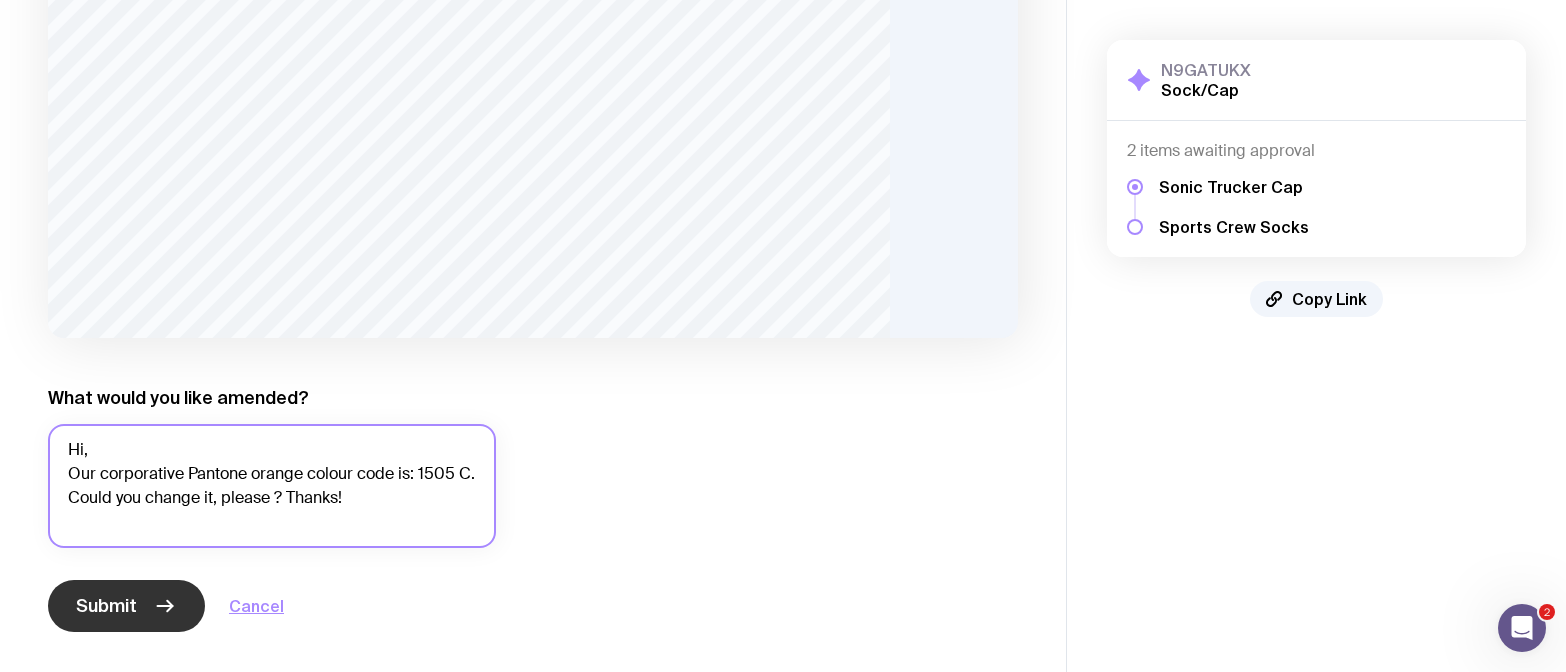 type on "Hi,
Our corporative Pantone orange colour code is: 1505 C. Could you change it, please ? Thanks!" 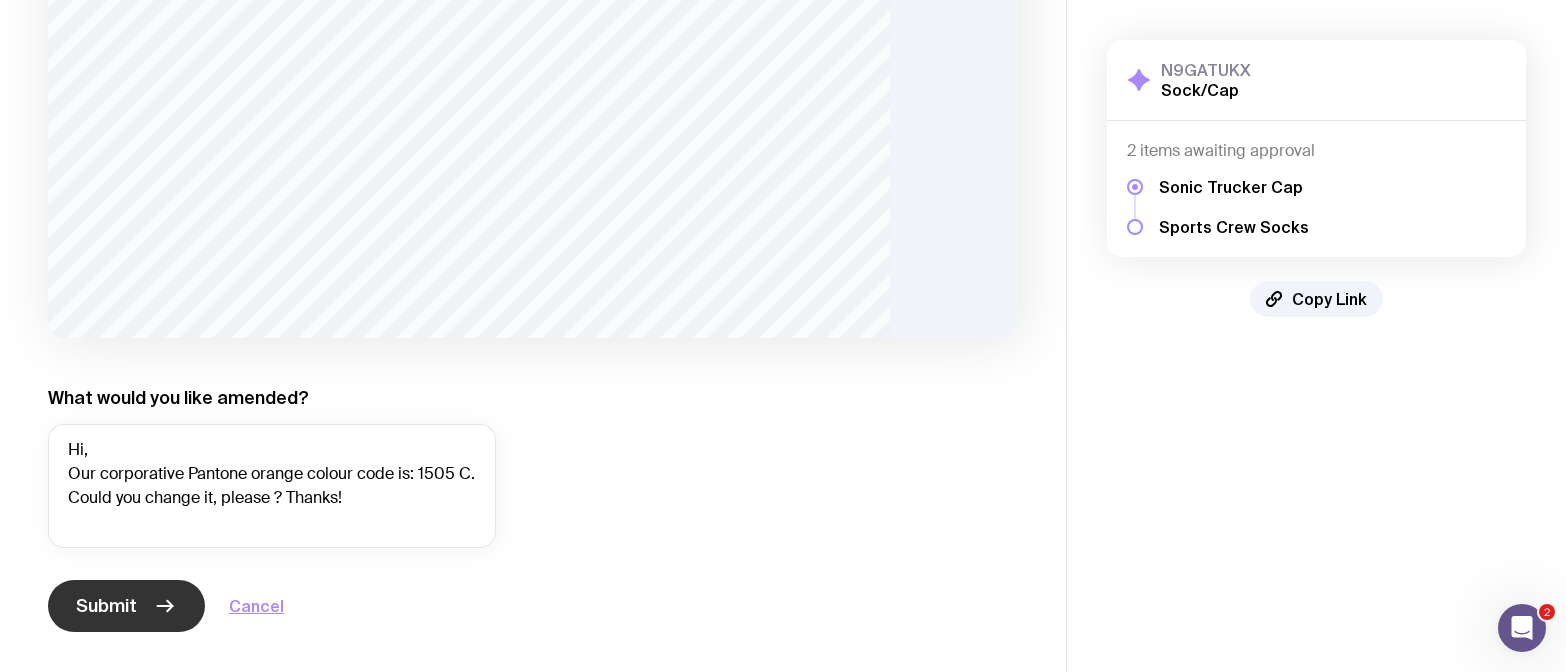 click on "Submit" at bounding box center (126, 606) 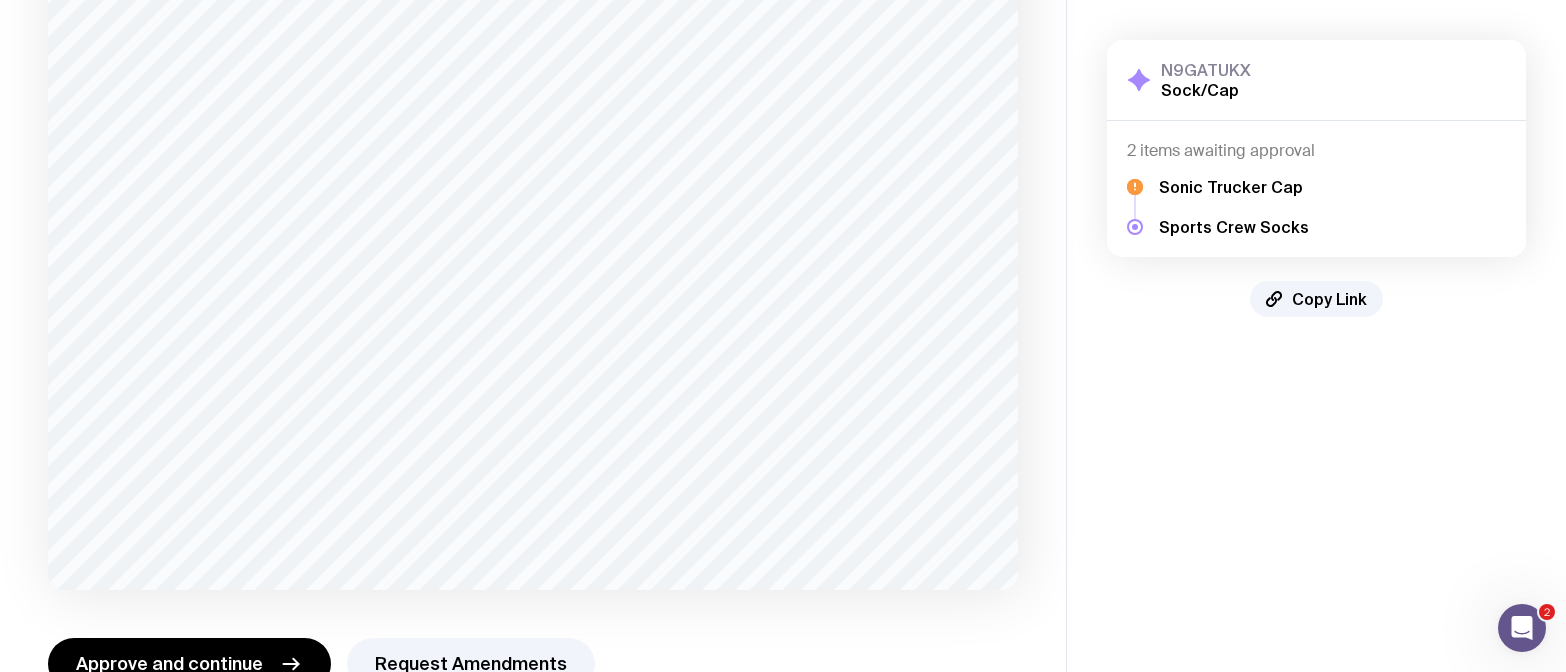 scroll, scrollTop: 291, scrollLeft: 0, axis: vertical 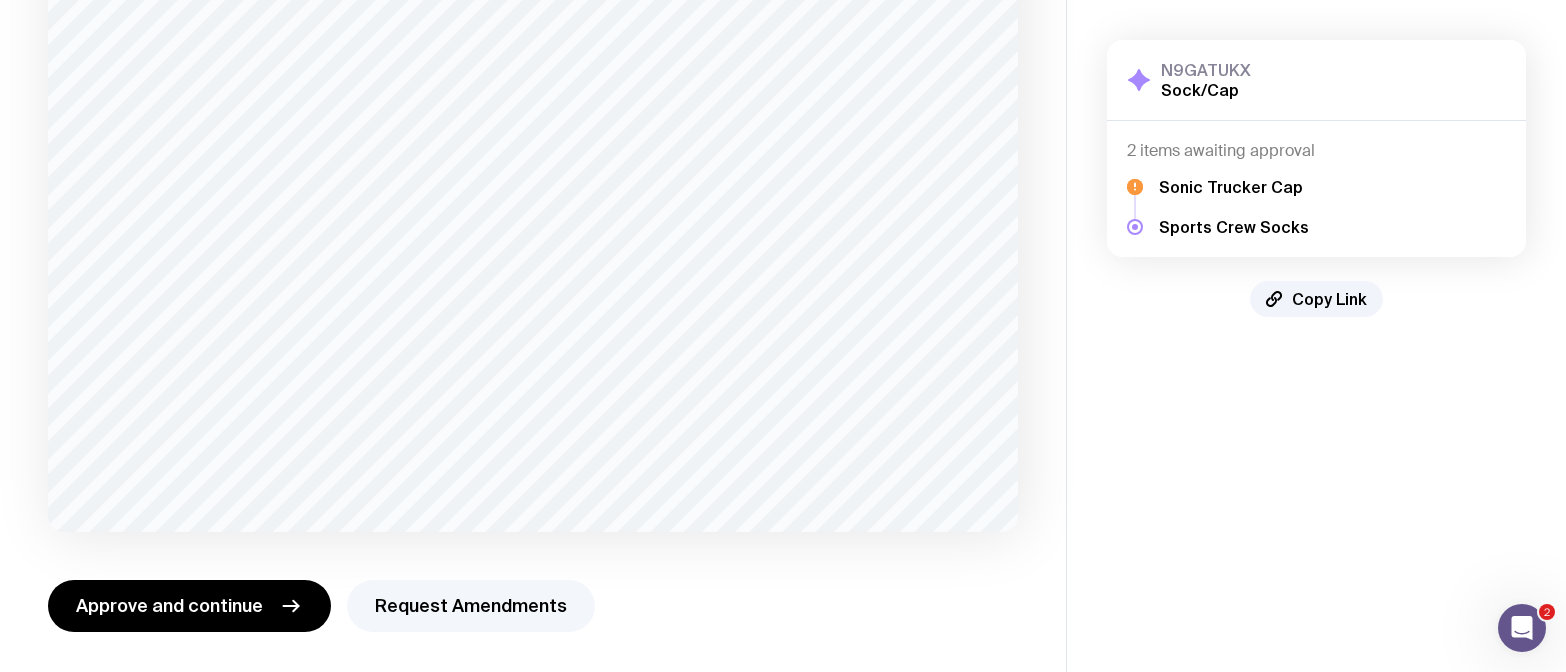 click on "Request Amendments" at bounding box center [471, 606] 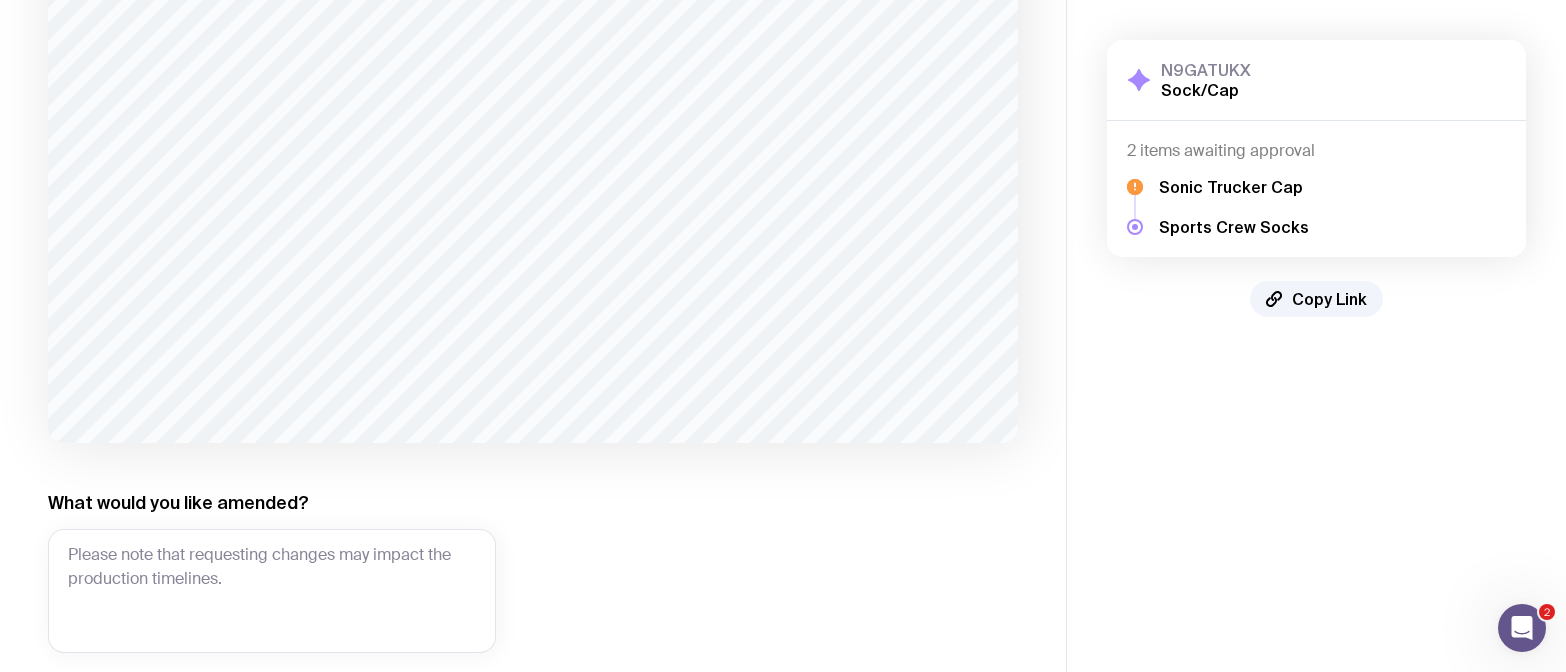 scroll, scrollTop: 394, scrollLeft: 0, axis: vertical 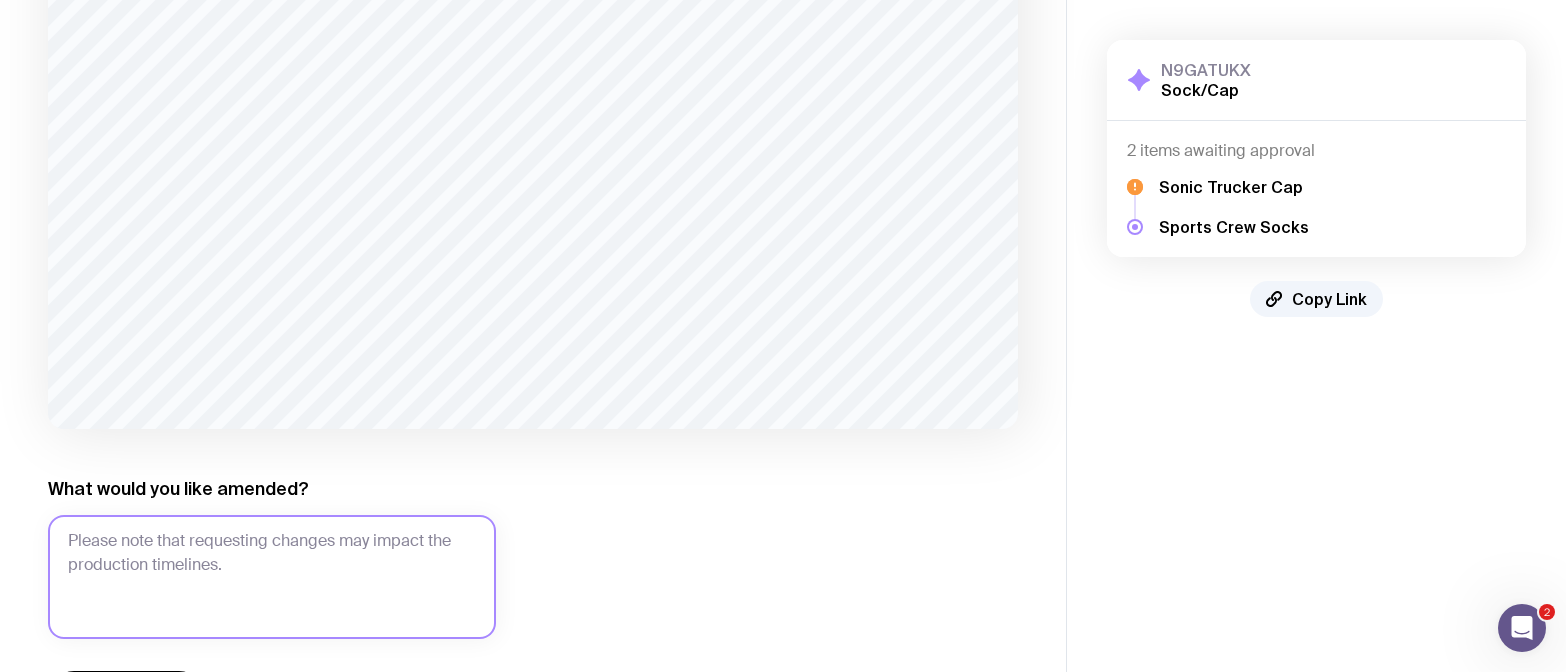 click on "What would you like amended?" 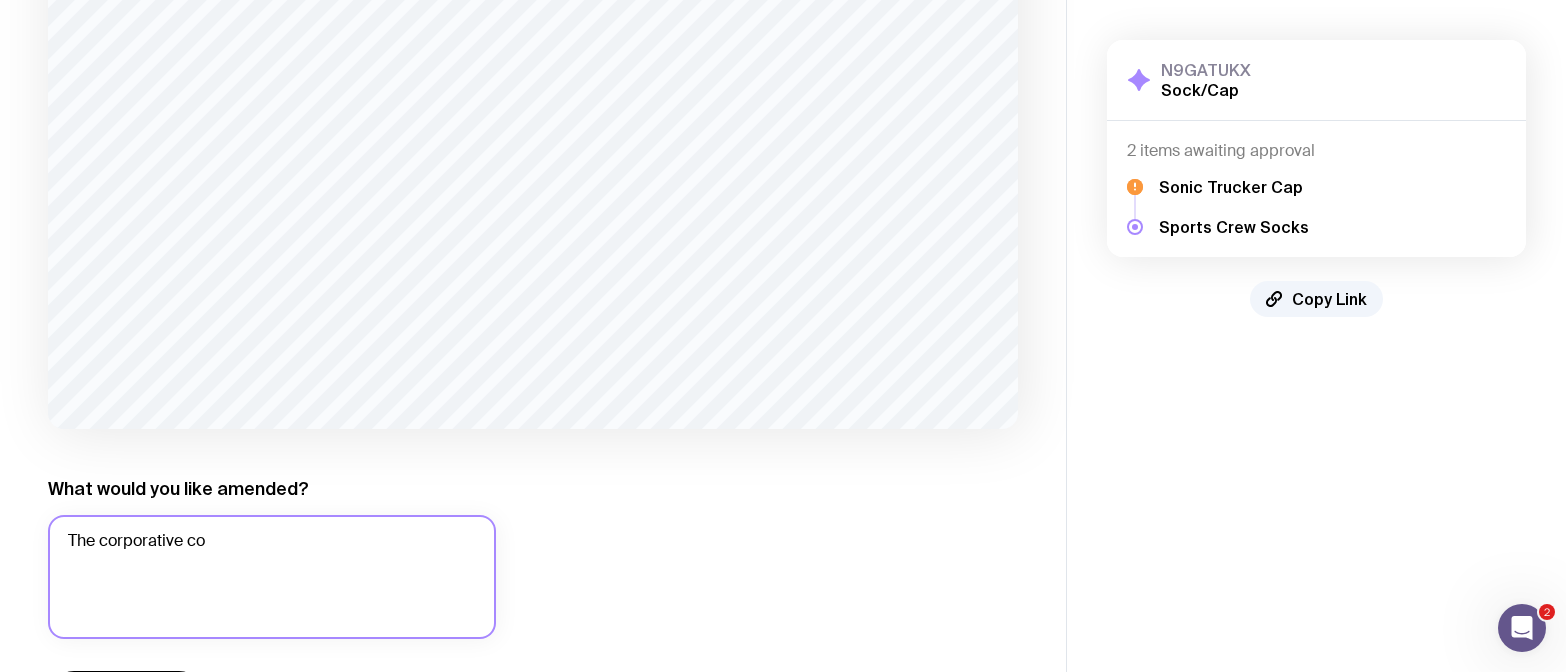 click on "The corporative co" 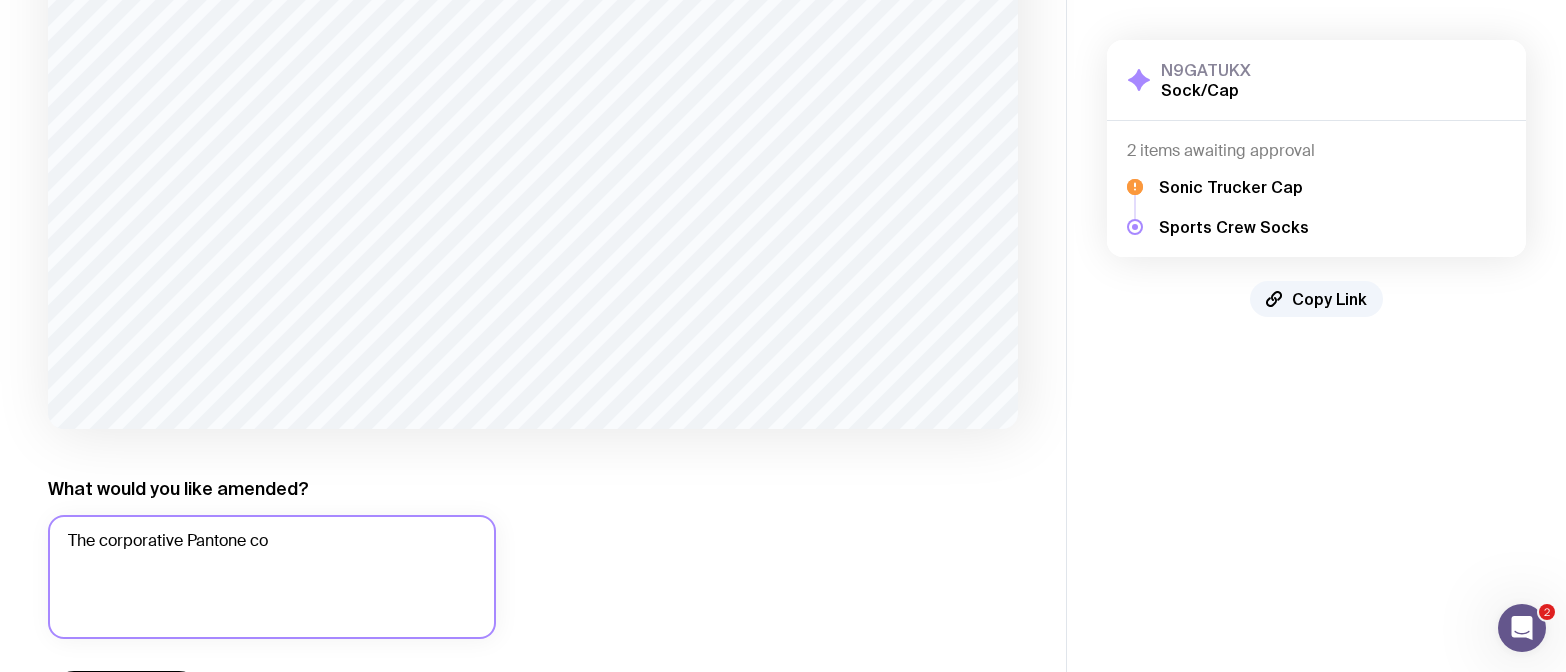 click on "The corporative Pantone co" 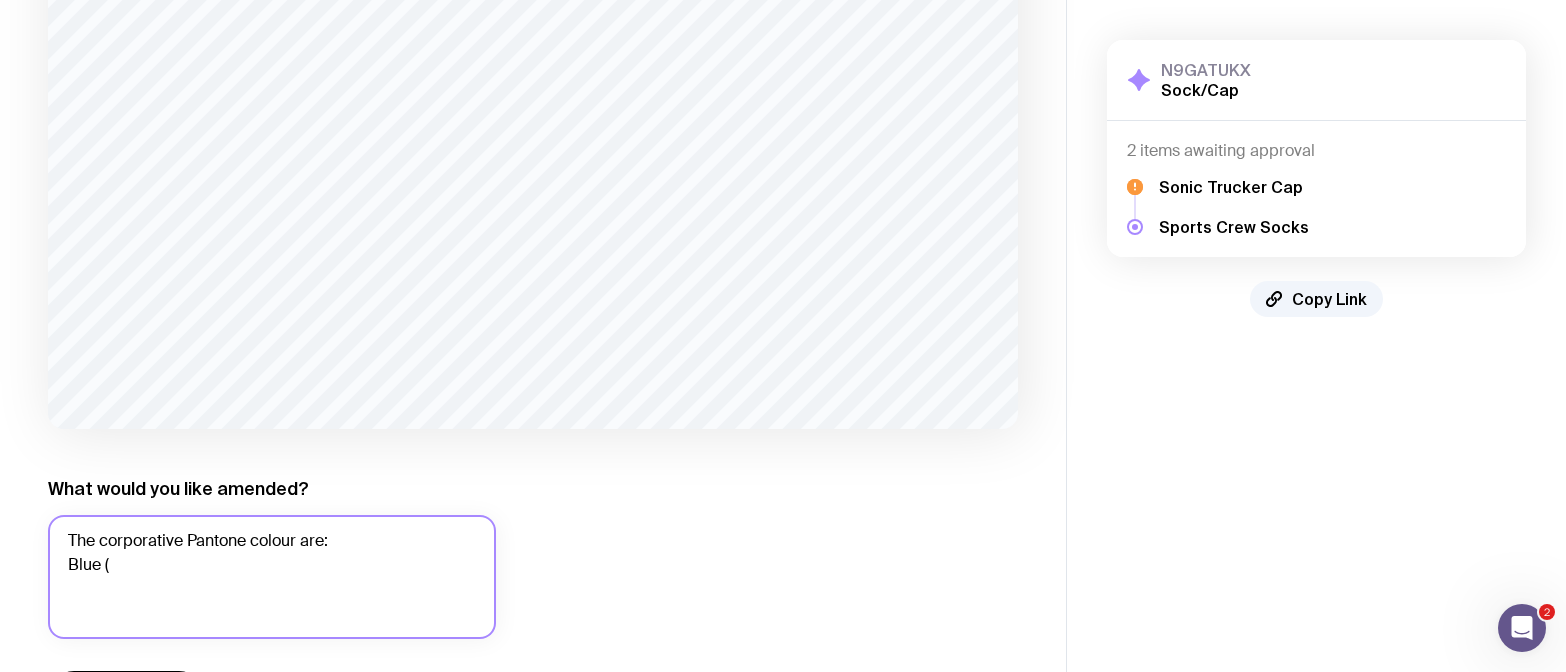paste on "294 C" 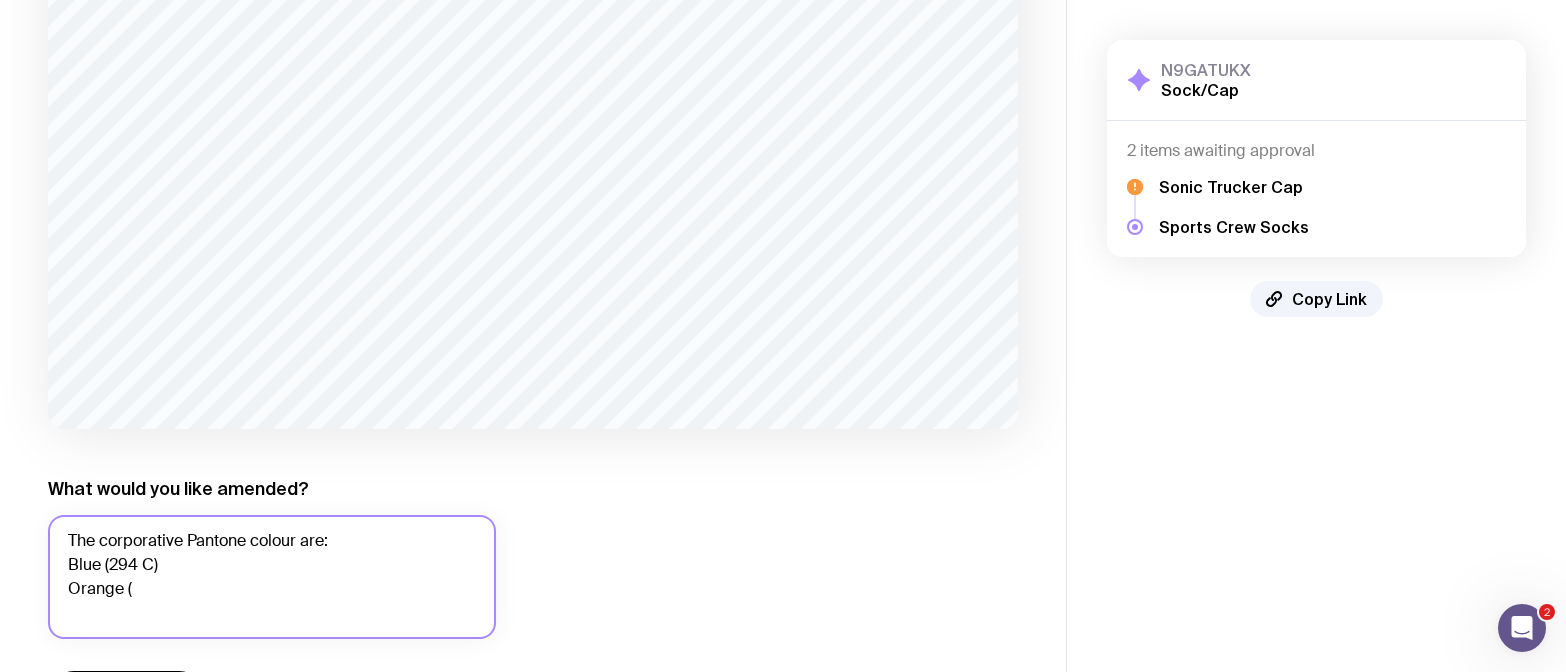 paste on "1505 C" 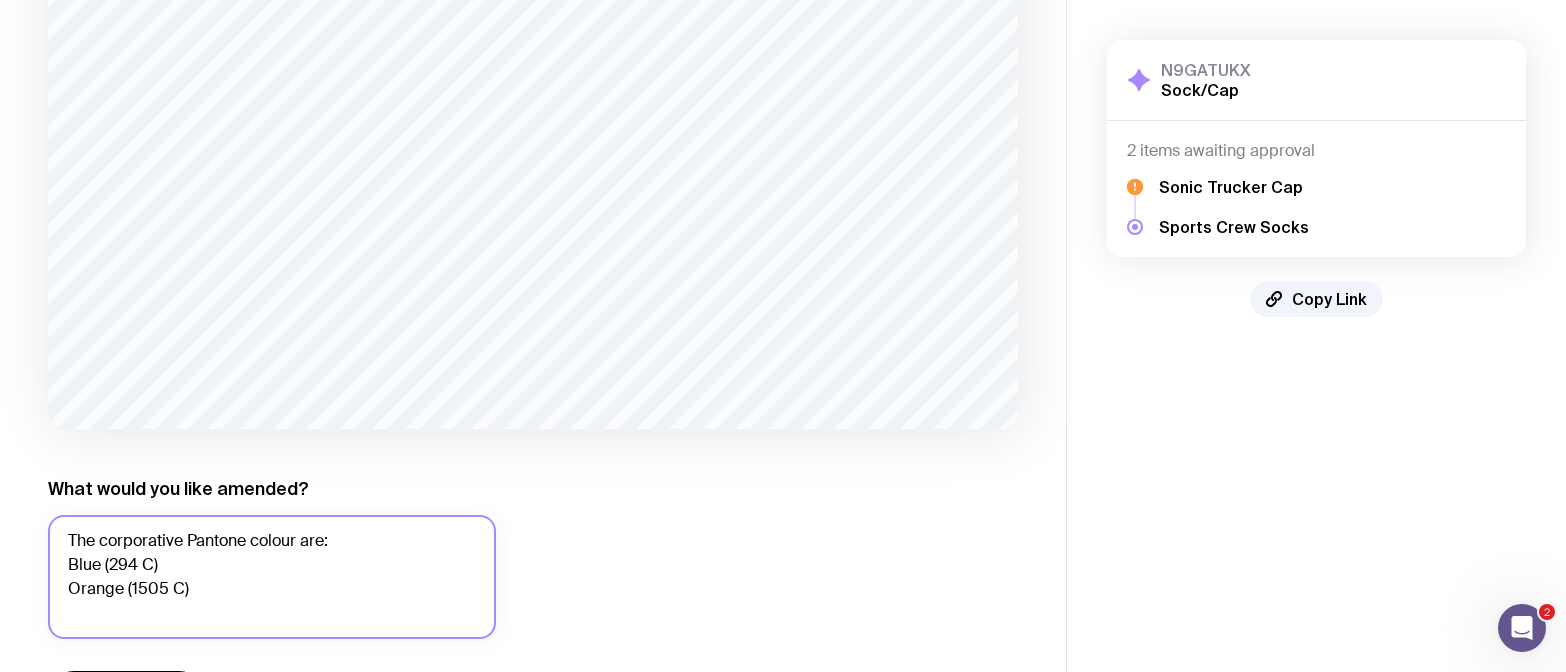 click on "The corporative Pantone colour are:
Blue (294 C)
Orange (1505 C)" 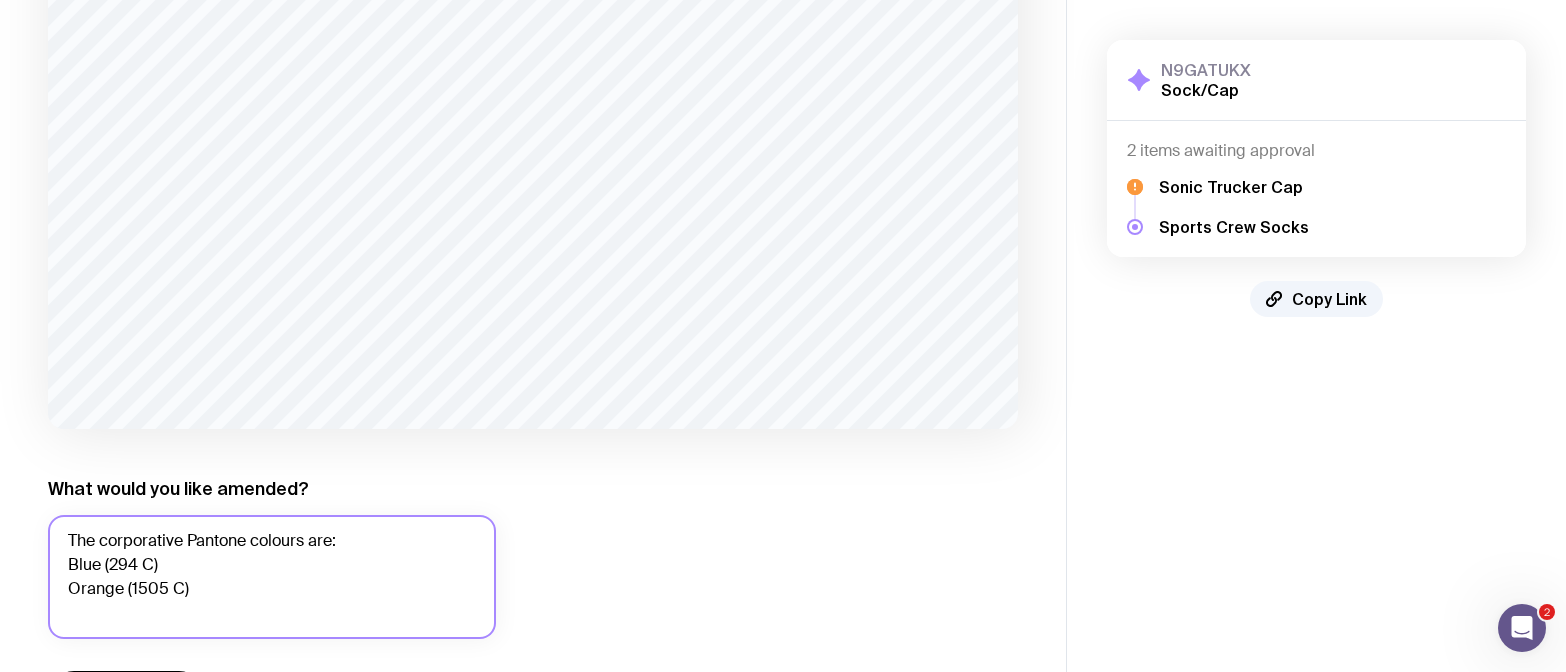click on "The corporative Pantone colours are:
Blue (294 C)
Orange (1505 C)" 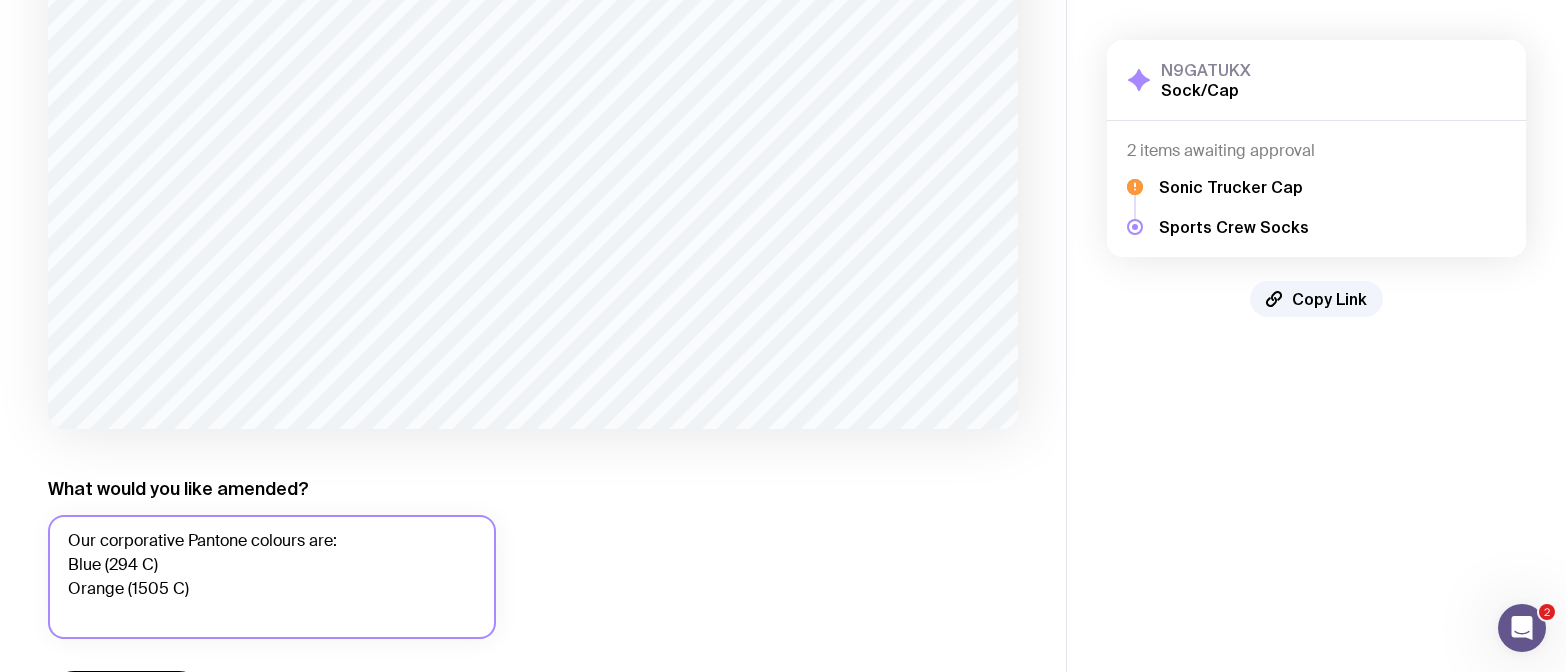 click on "Our corporative Pantone colours are:
Blue (294 C)
Orange (1505 C)" 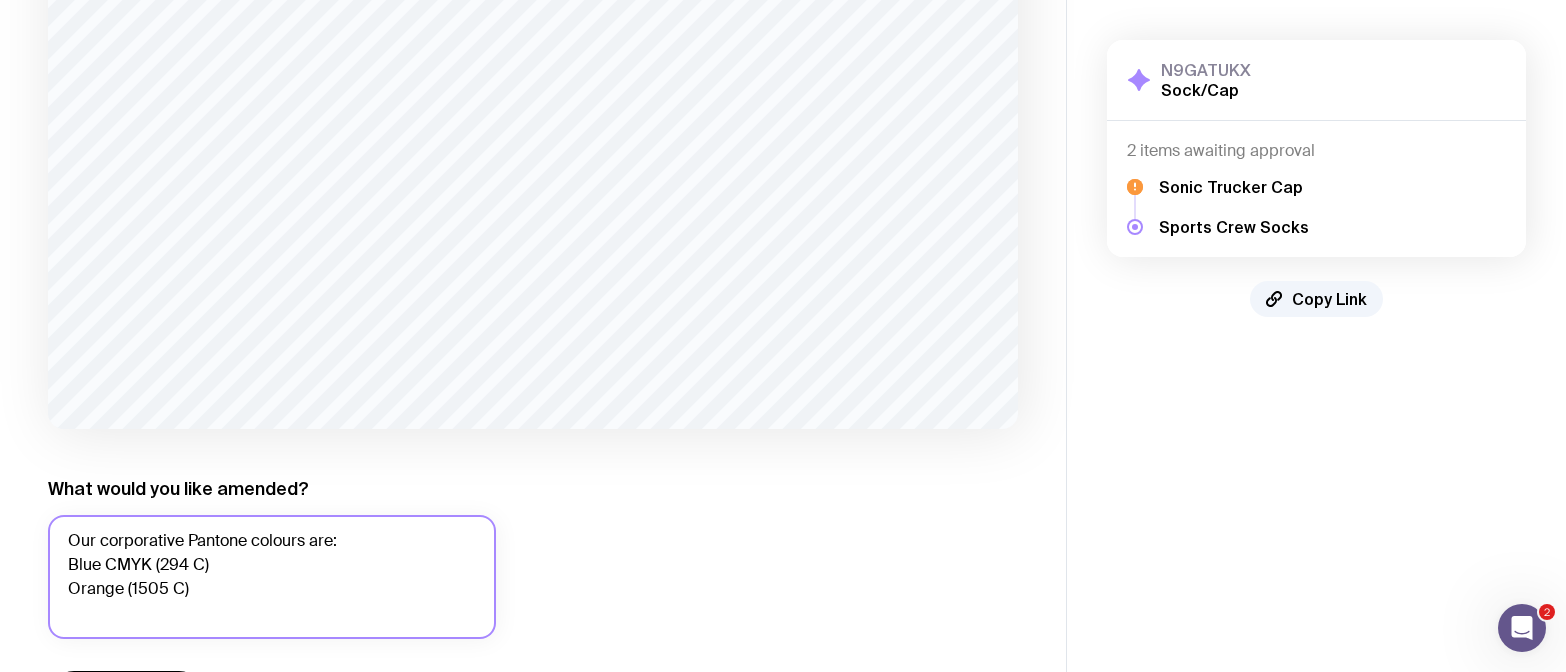 click on "Our corporative Pantone colours are:
Blue CMYK (294 C)
Orange (1505 C)" 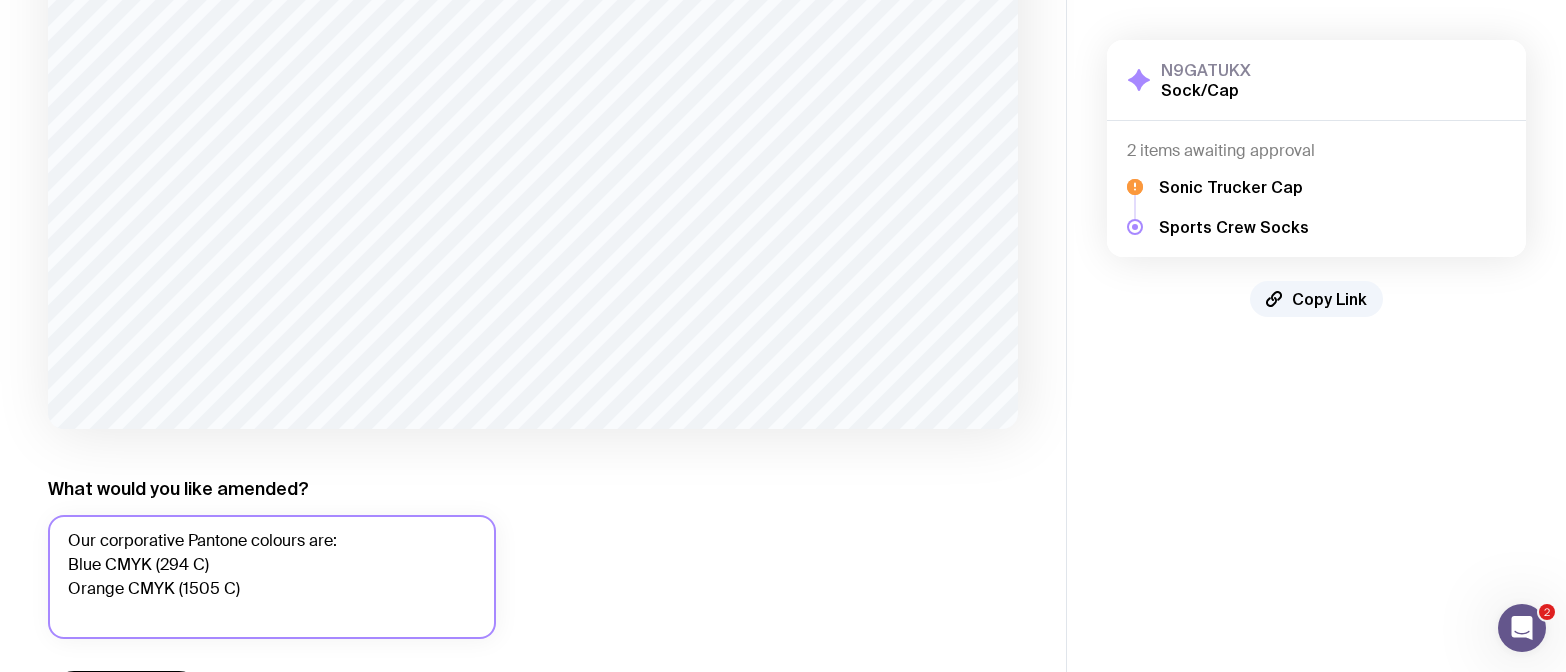 click on "Our corporative Pantone colours are:
Blue CMYK (294 C)
Orange CMYK (1505 C)" 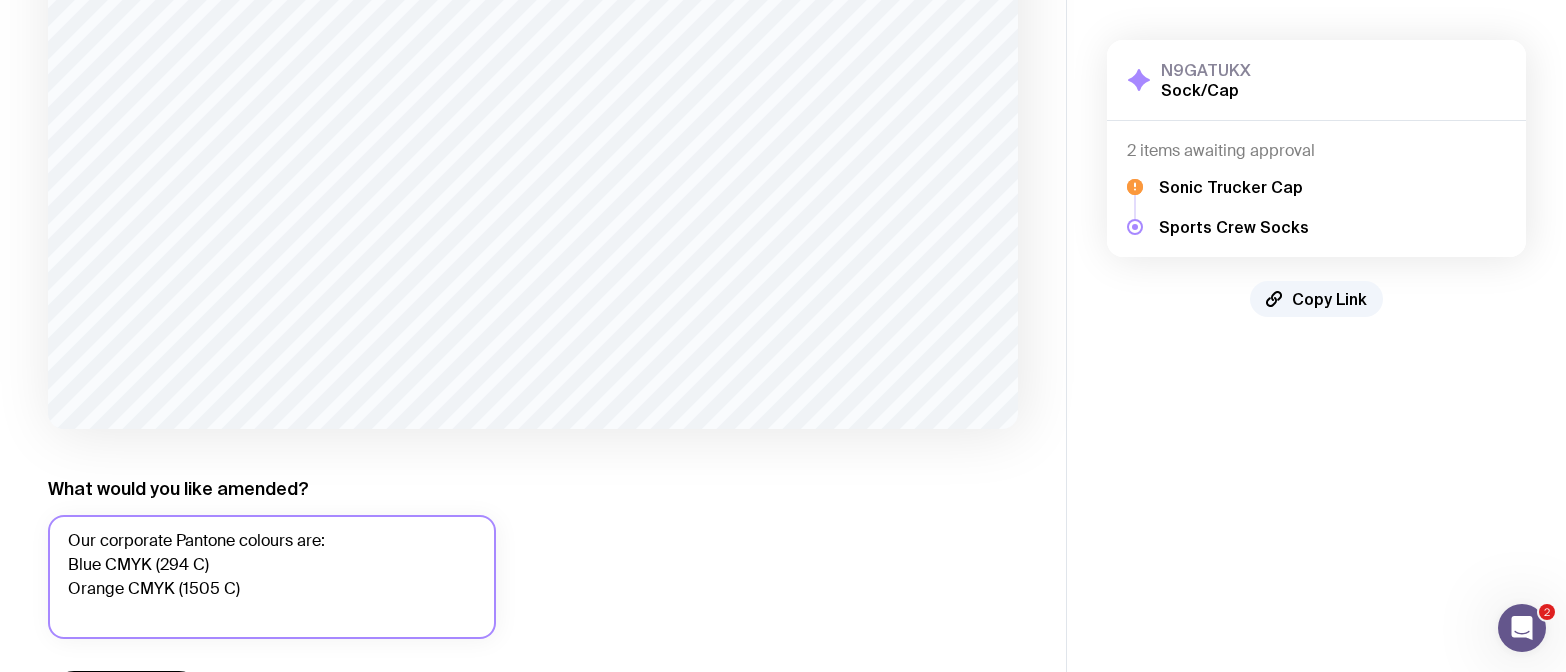 click on "Our corporate Pantone colours are:
Blue CMYK (294 C)
Orange CMYK (1505 C)" 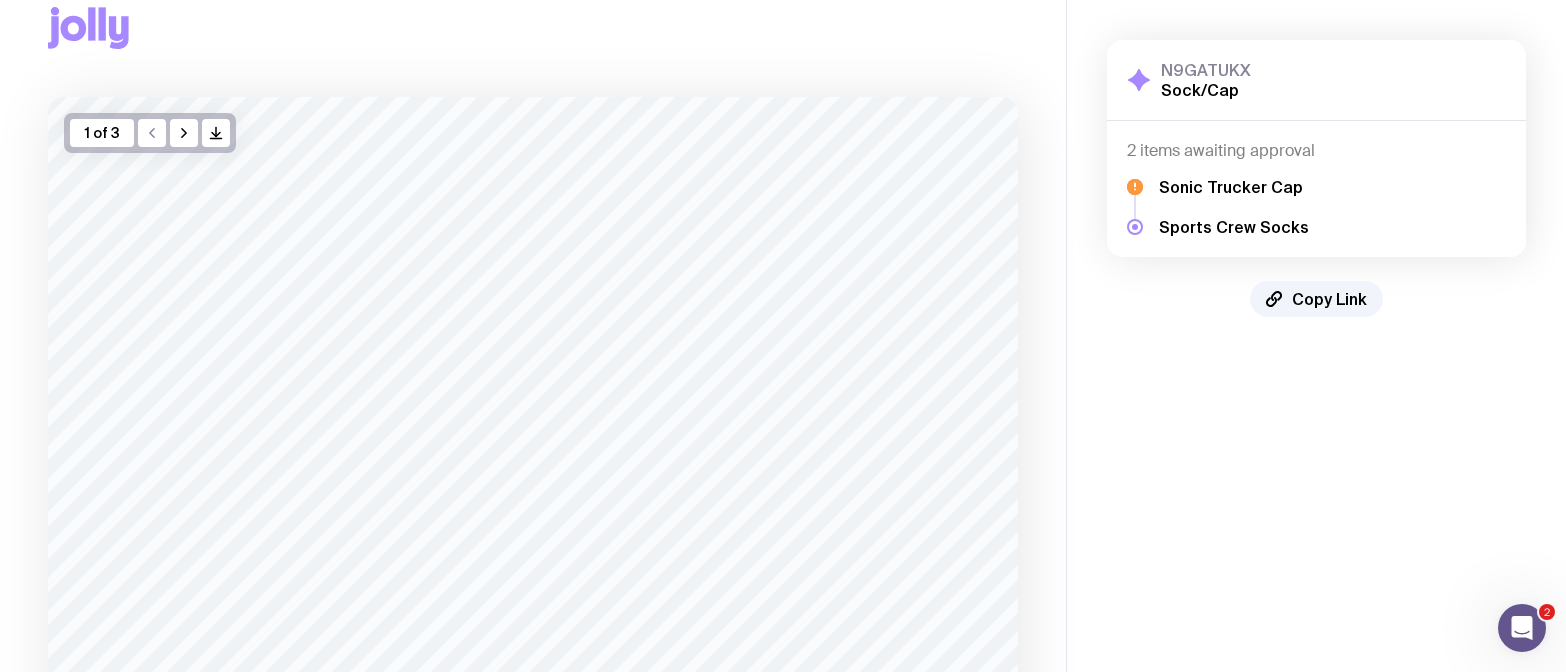 scroll, scrollTop: 51, scrollLeft: 0, axis: vertical 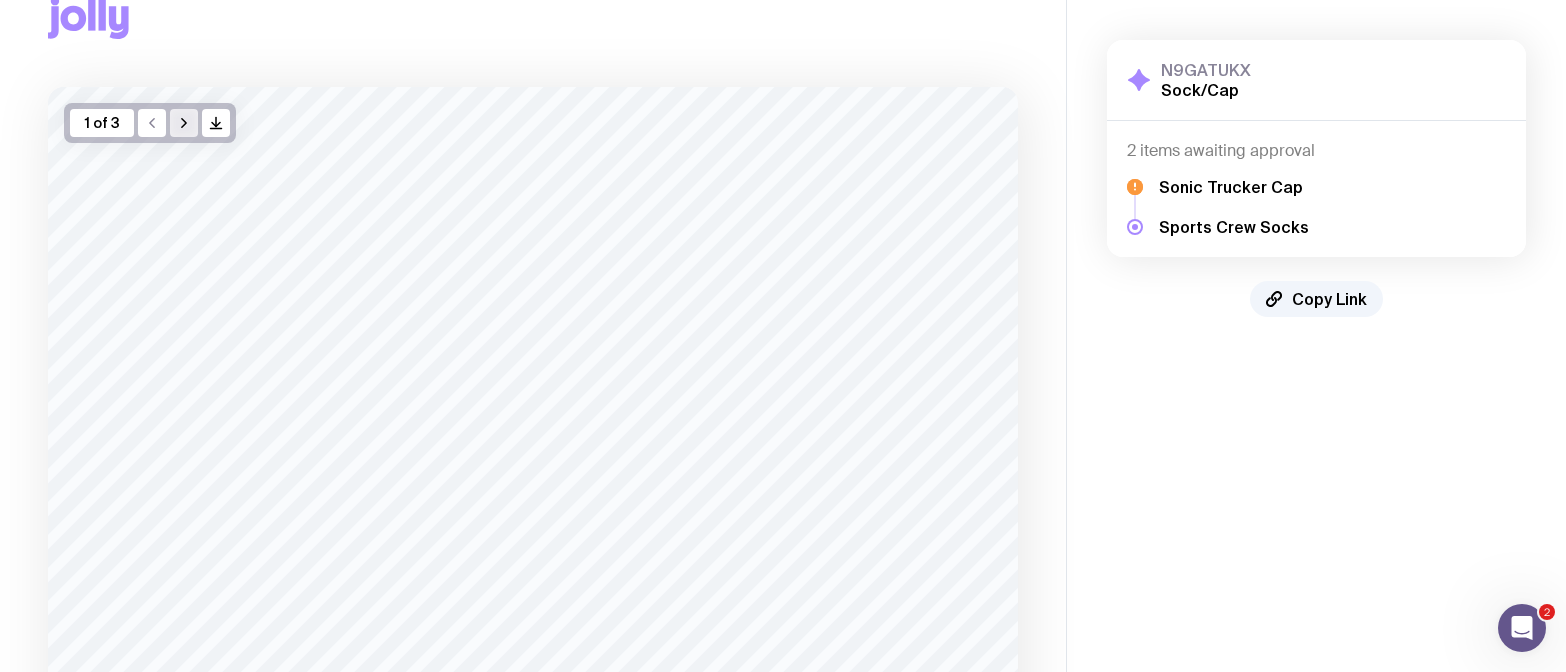 click 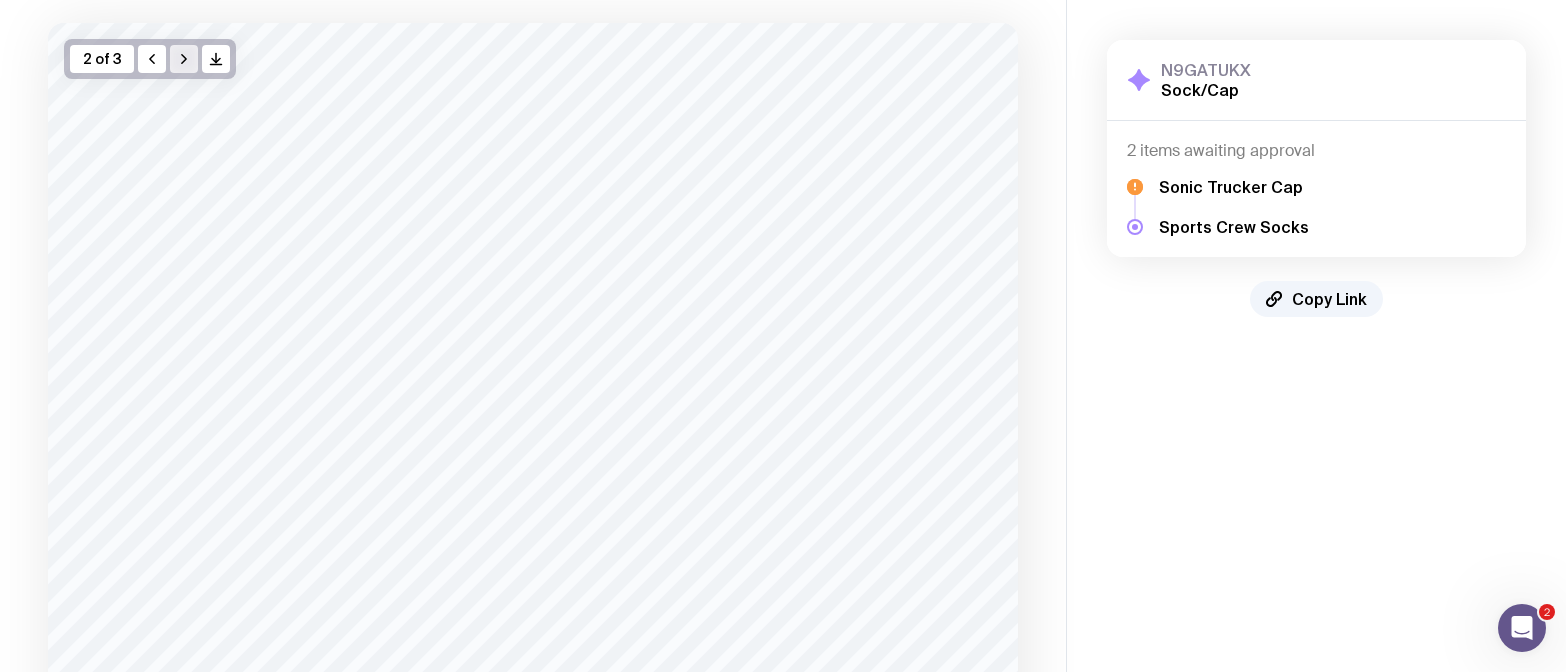 scroll, scrollTop: 0, scrollLeft: 0, axis: both 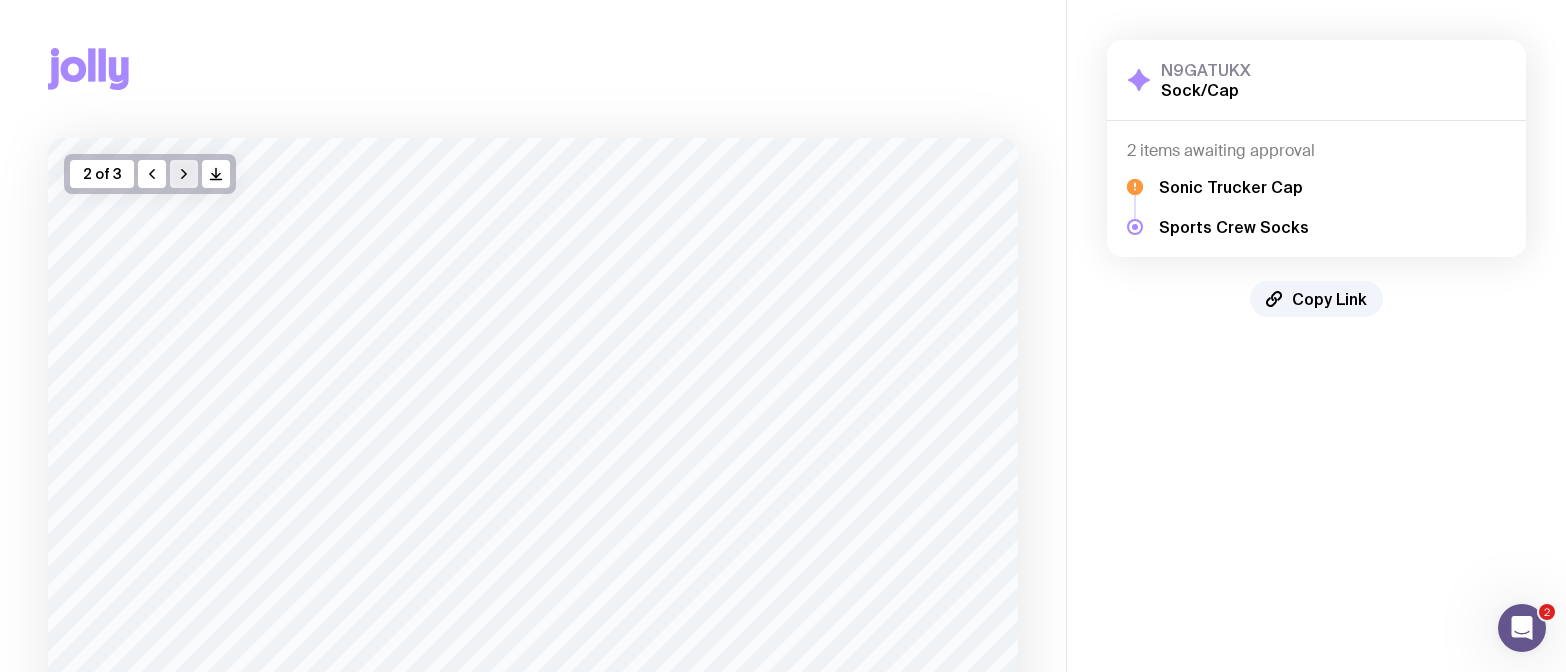 click 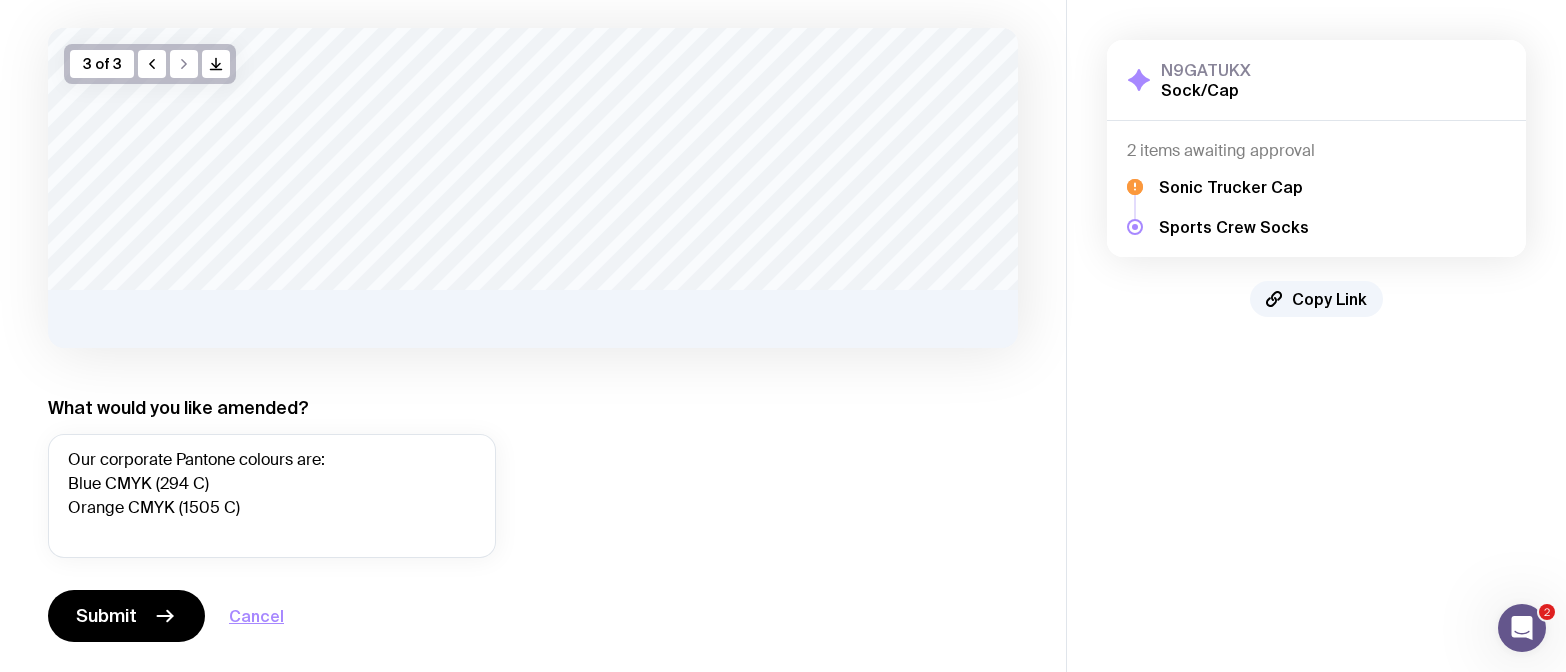 scroll, scrollTop: 120, scrollLeft: 0, axis: vertical 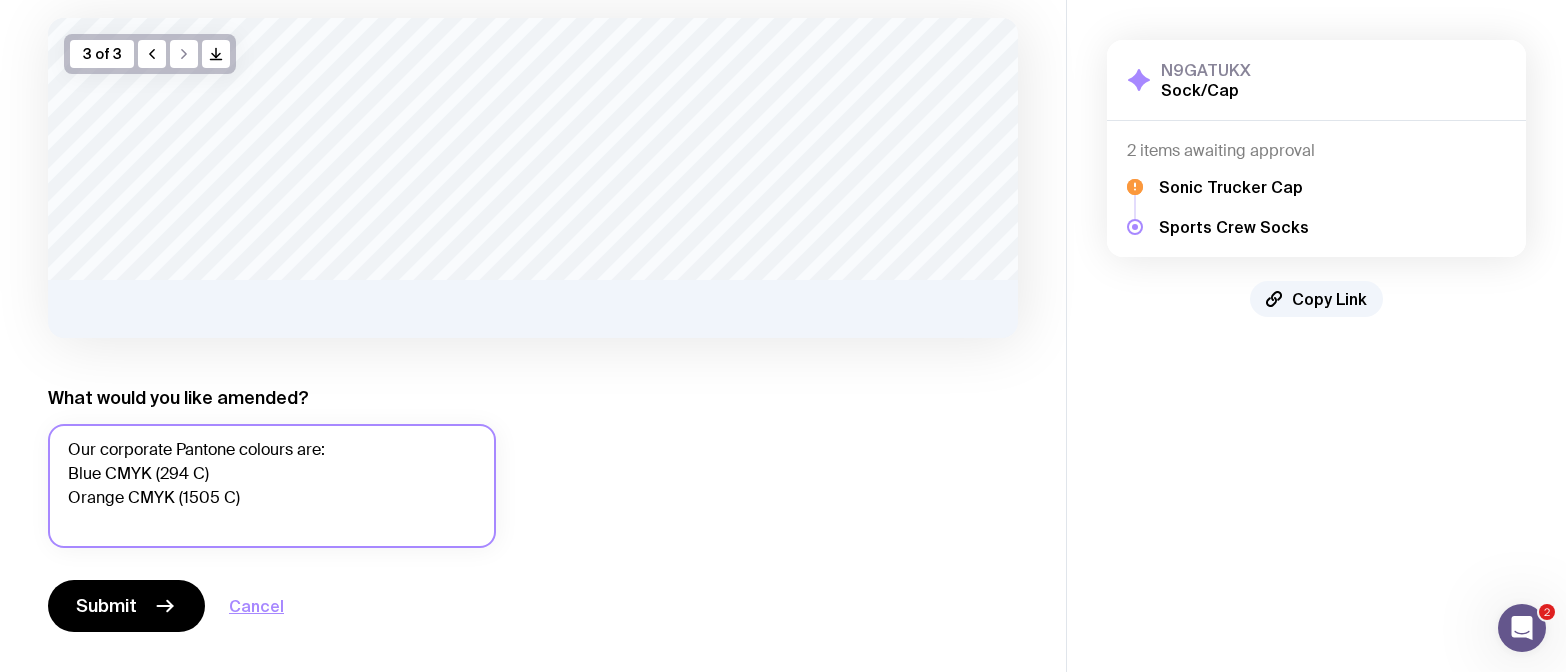 click on "Our corporate Pantone colours are:
Blue CMYK (294 C)
Orange CMYK (1505 C)" 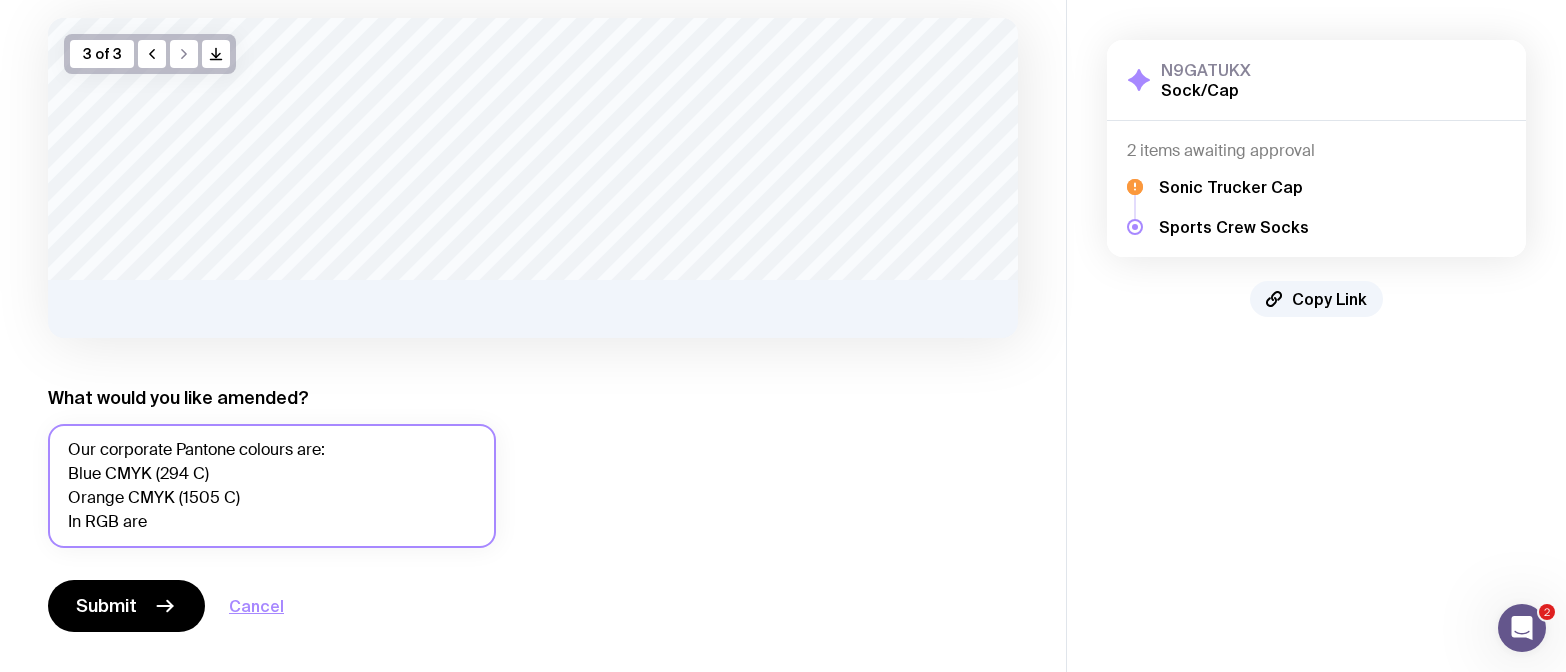 click on "Our corporate Pantone colours are:
Blue CMYK (294 C)
Orange CMYK (1505 C)
In RGB are" 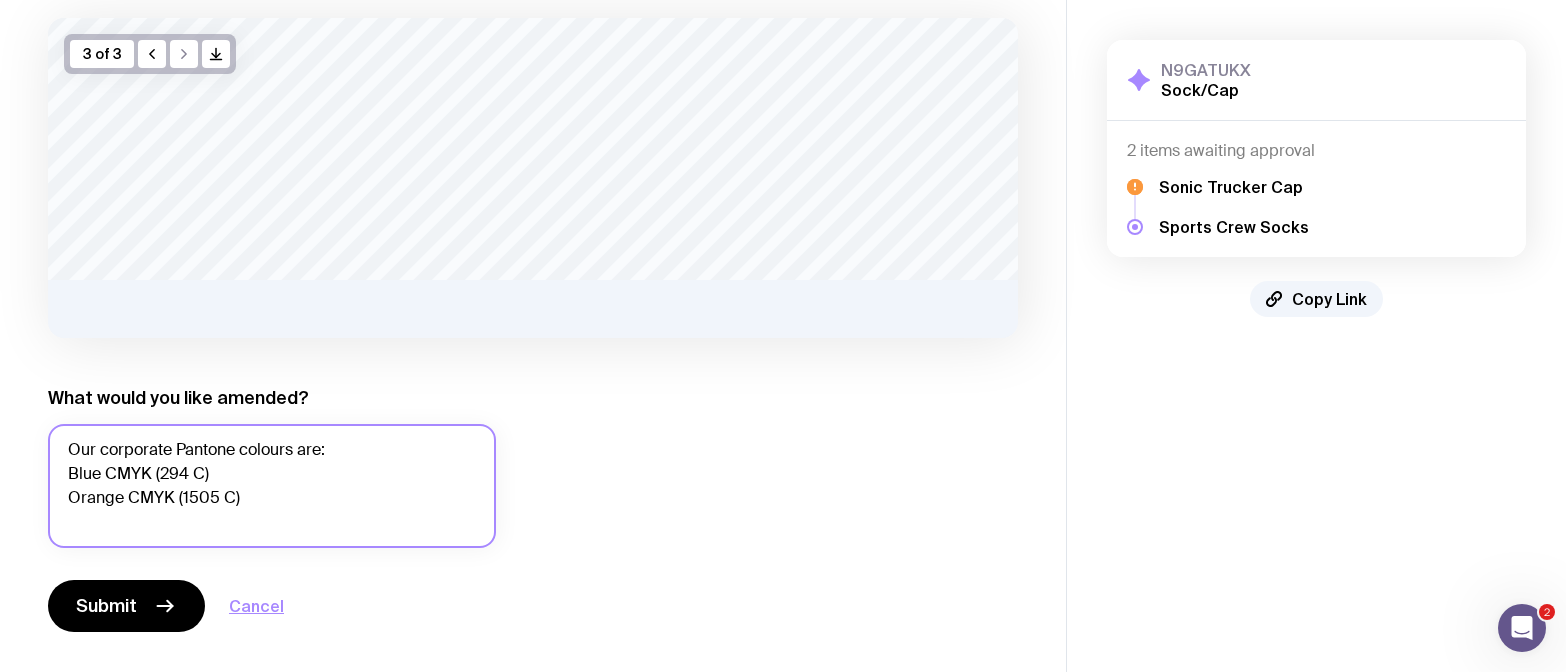 click on "Our corporate Pantone colours are:
Blue CMYK (294 C)
Orange CMYK (1505 C)" 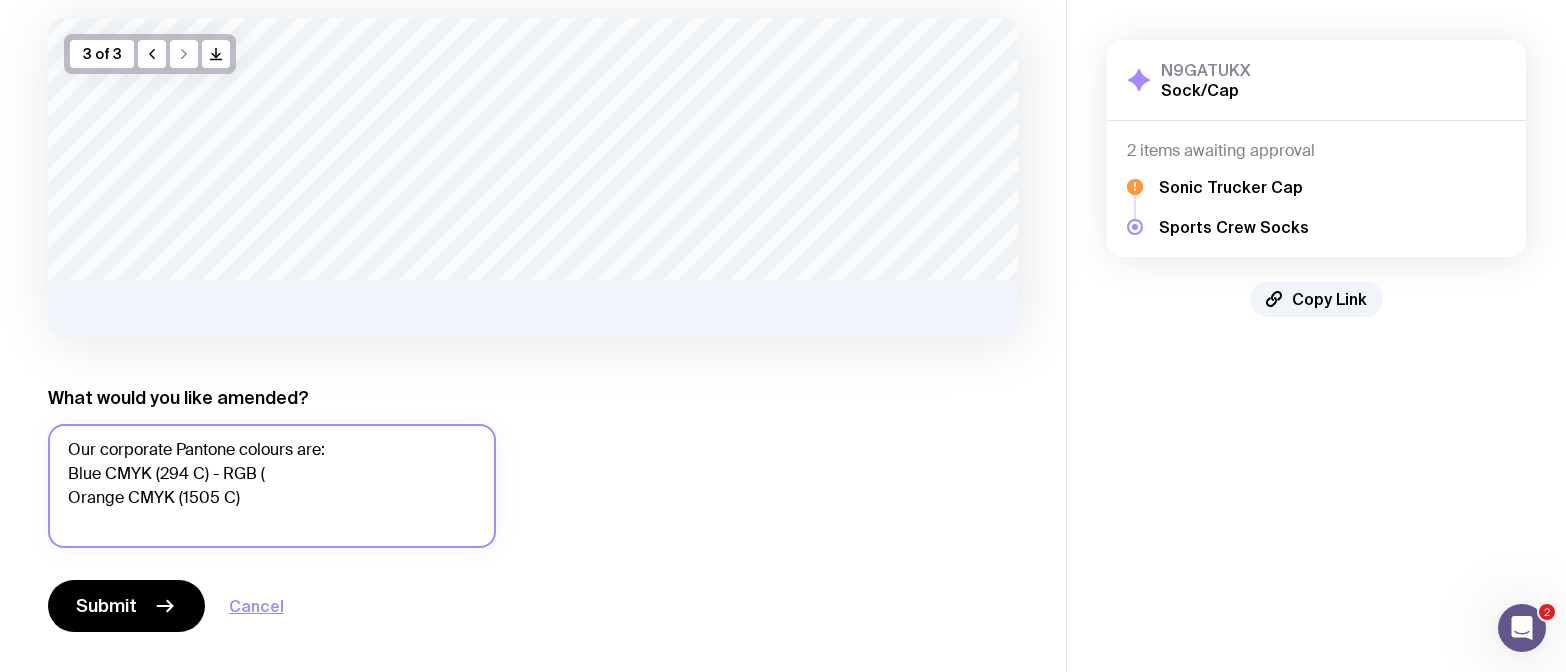 paste on "1505 C" 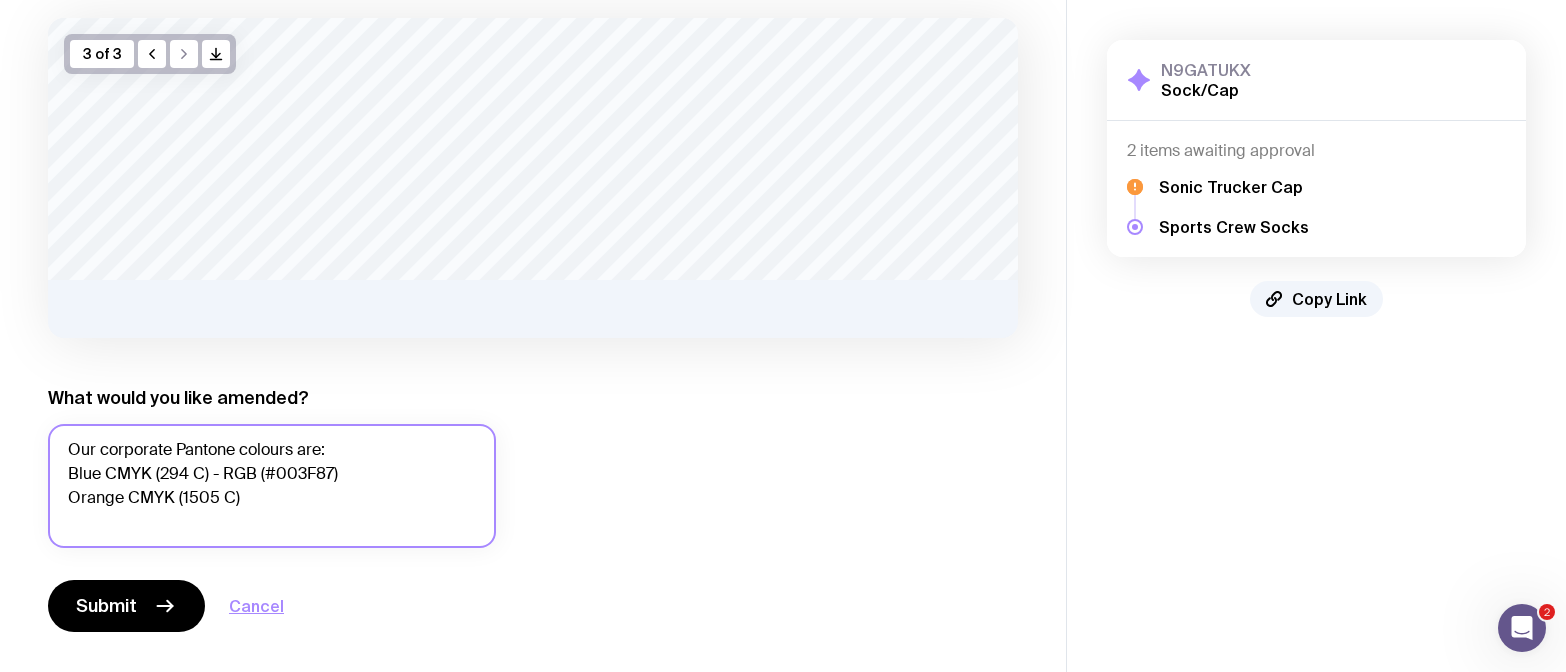 click on "Our corporate Pantone colours are:
Blue CMYK (294 C) - RGB (#003F87)
Orange CMYK (1505 C)" 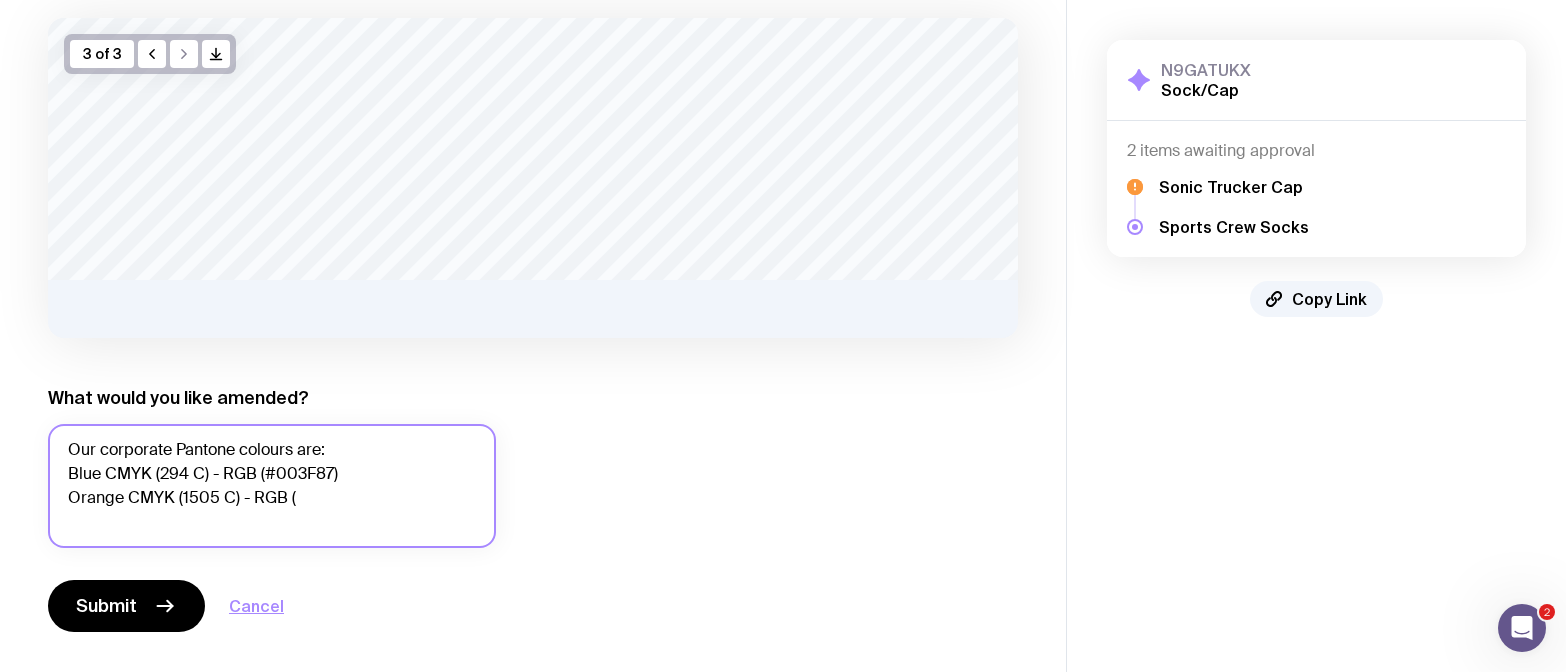 paste on "#F47C00" 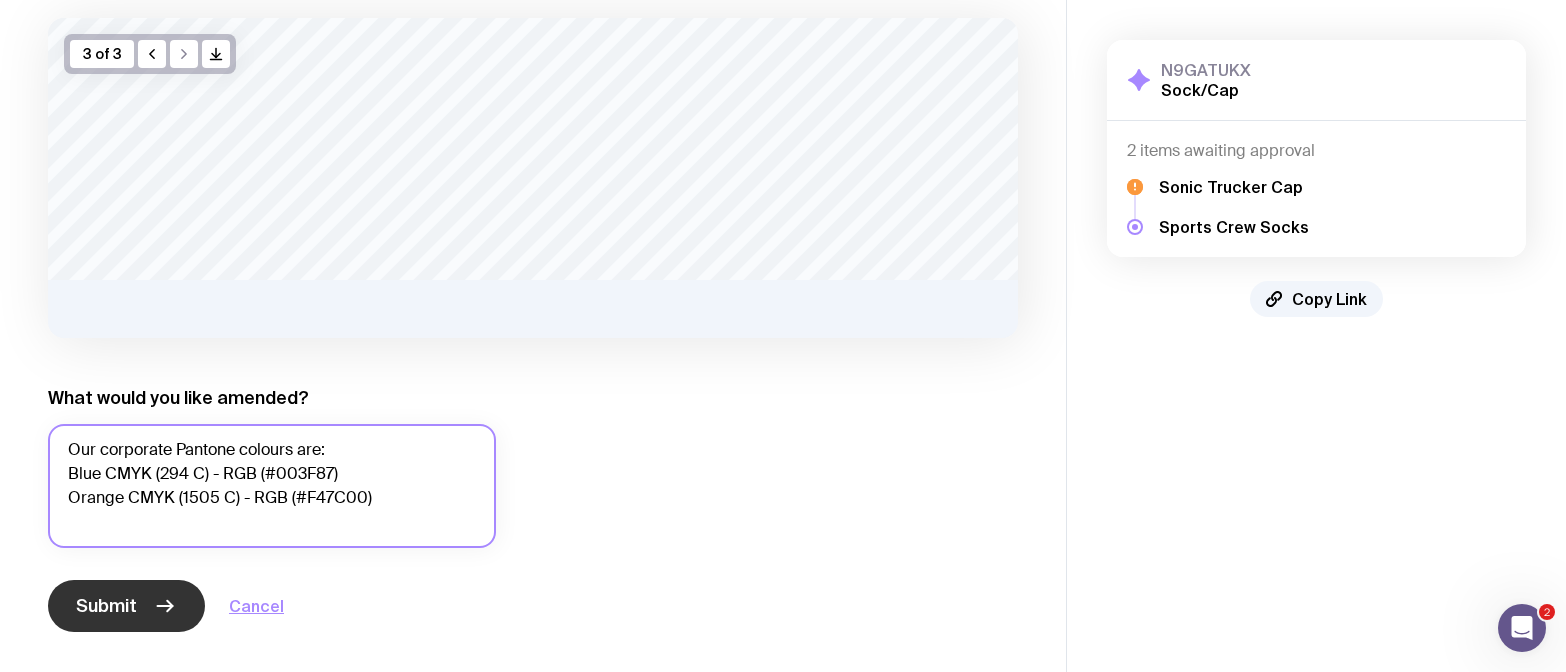 type on "Our corporate Pantone colours are:
Blue CMYK (294 C) - RGB (#003F87)
Orange CMYK (1505 C) - RGB (#F47C00)" 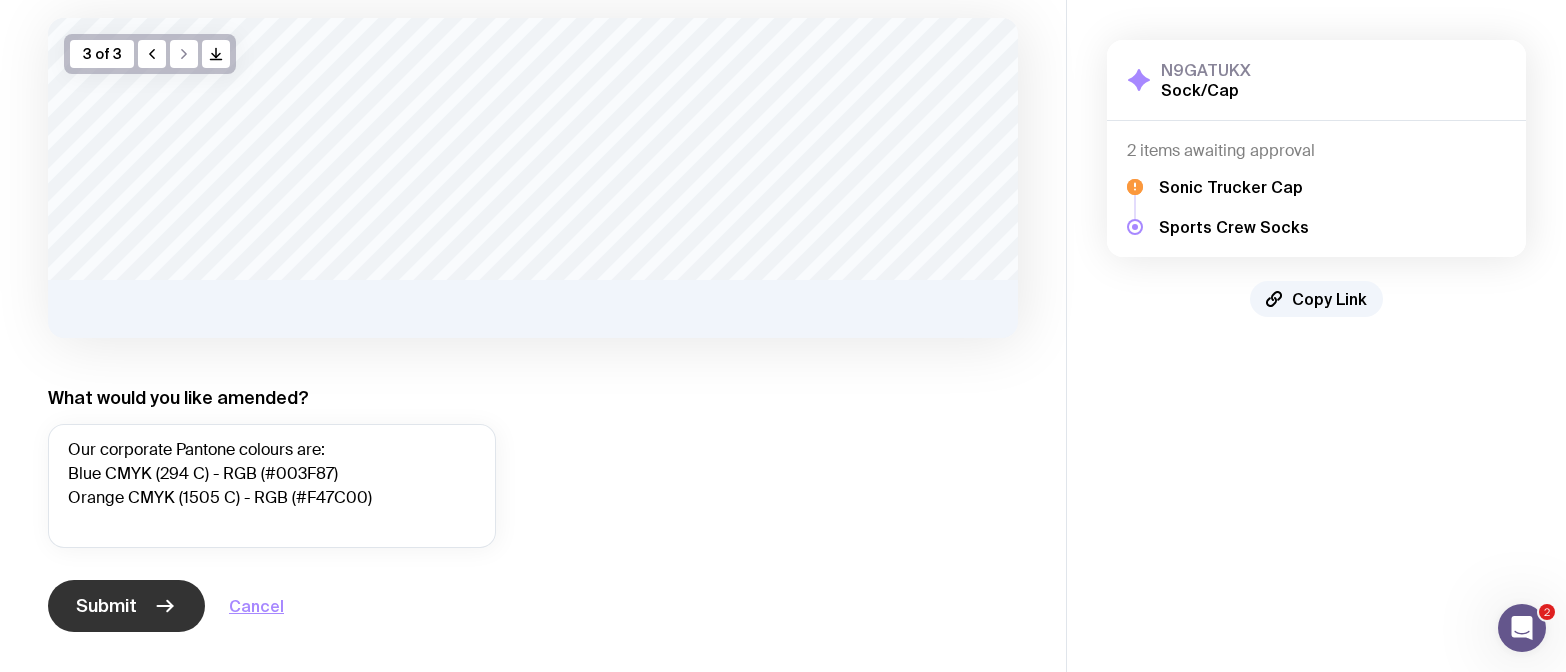 click on "Submit" at bounding box center [126, 606] 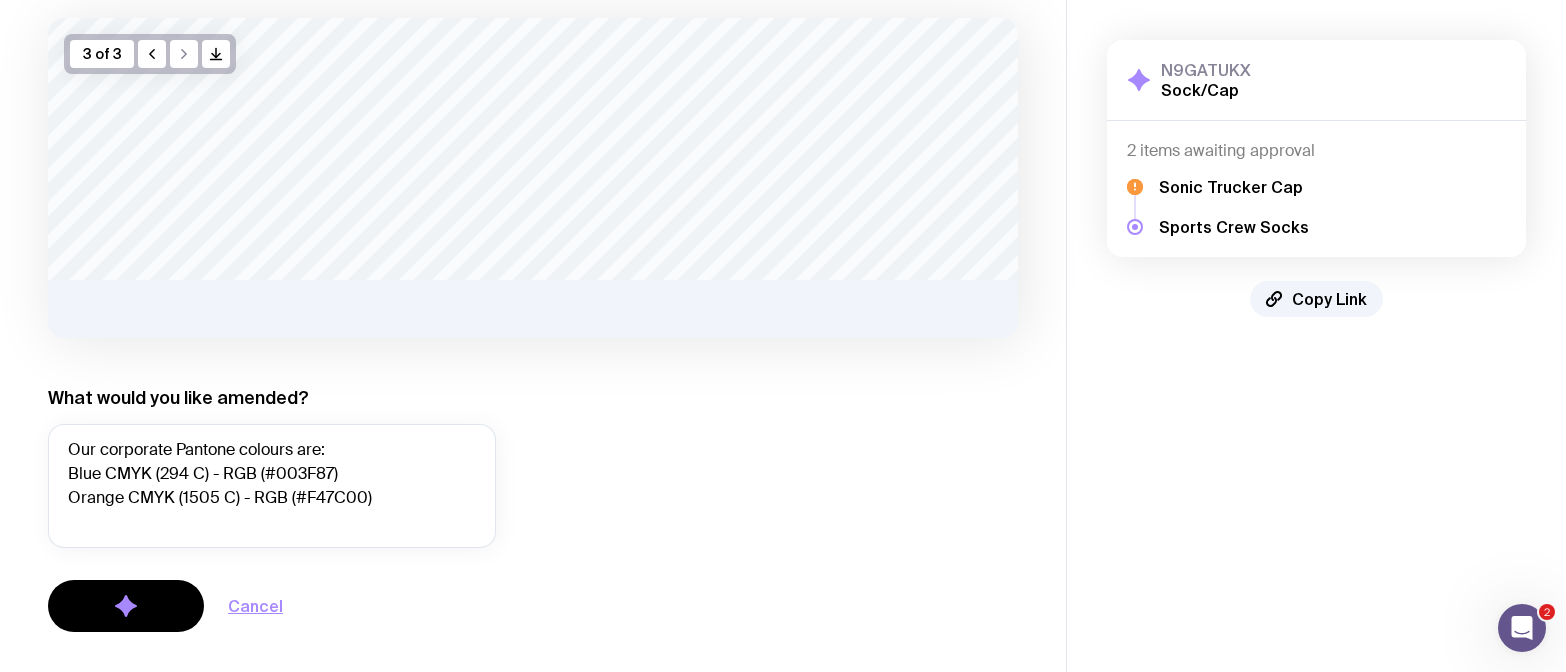 scroll, scrollTop: 0, scrollLeft: 0, axis: both 